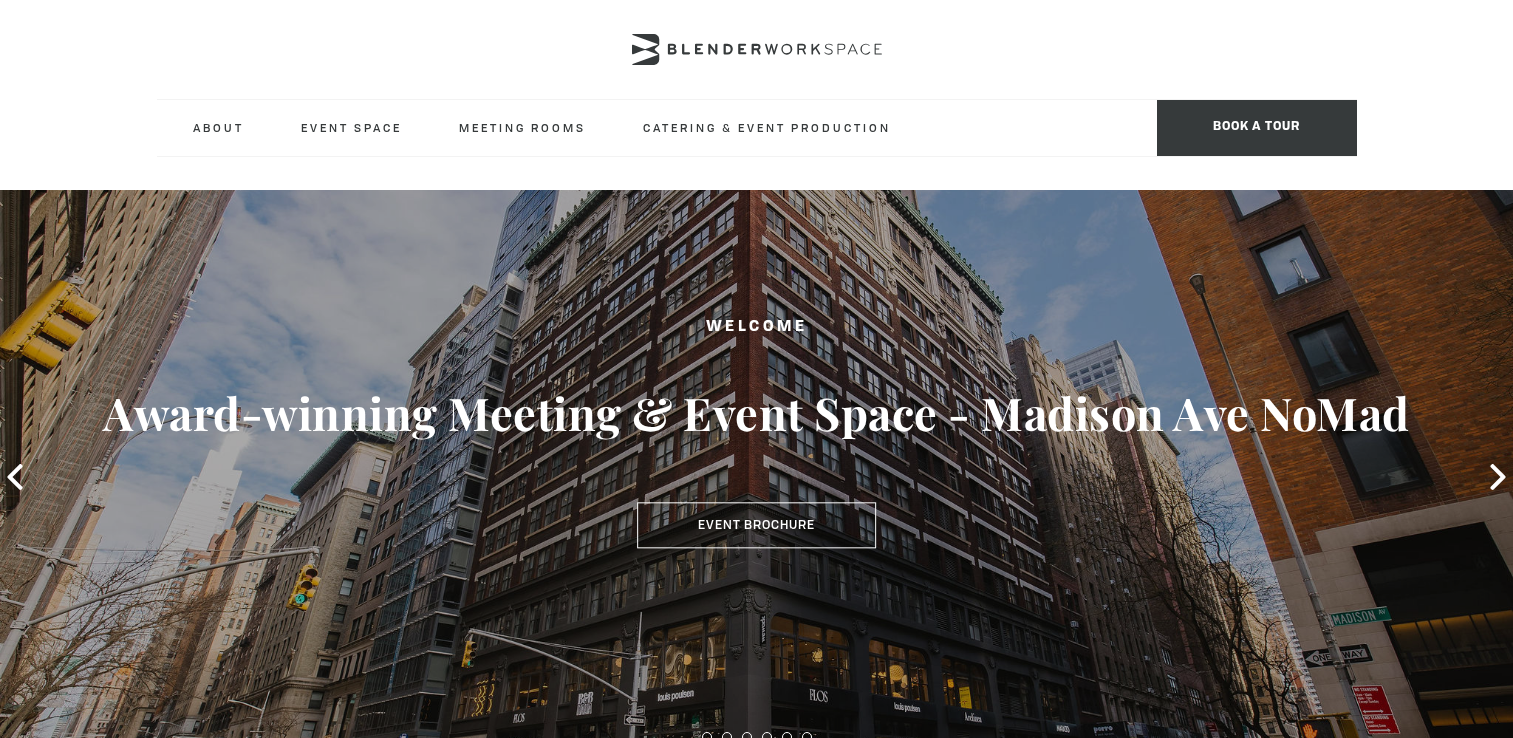 scroll, scrollTop: 0, scrollLeft: 0, axis: both 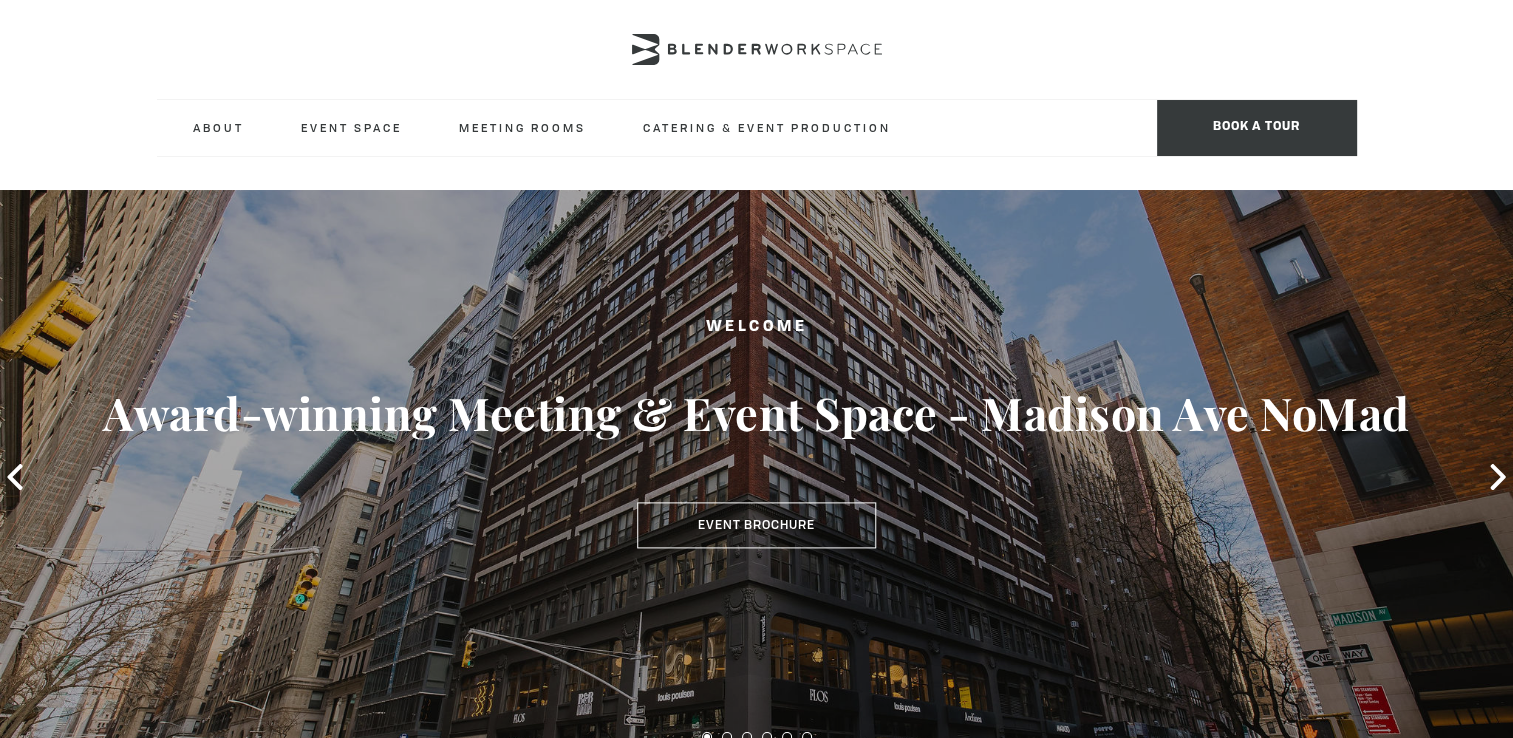 type on "[DATE]" 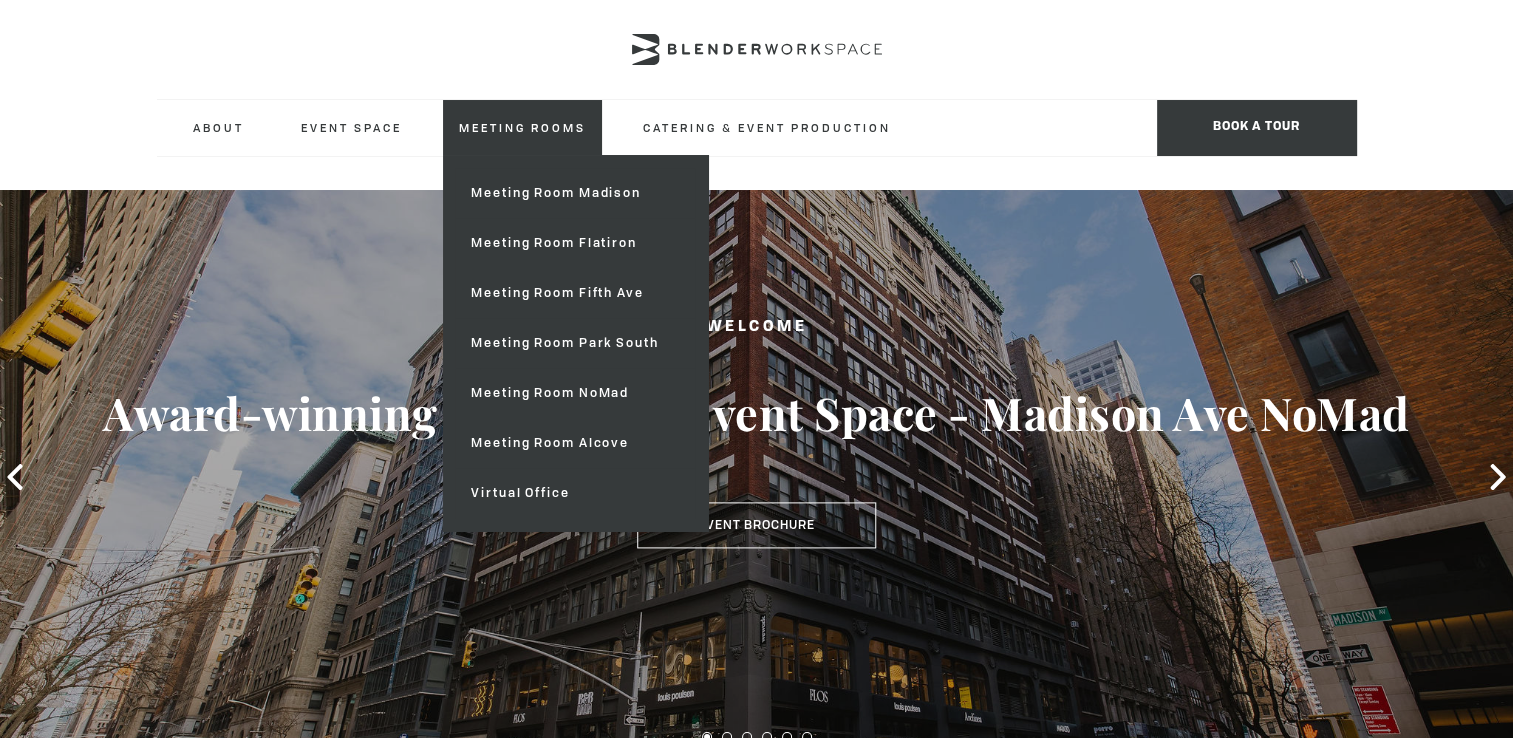 scroll, scrollTop: 0, scrollLeft: 0, axis: both 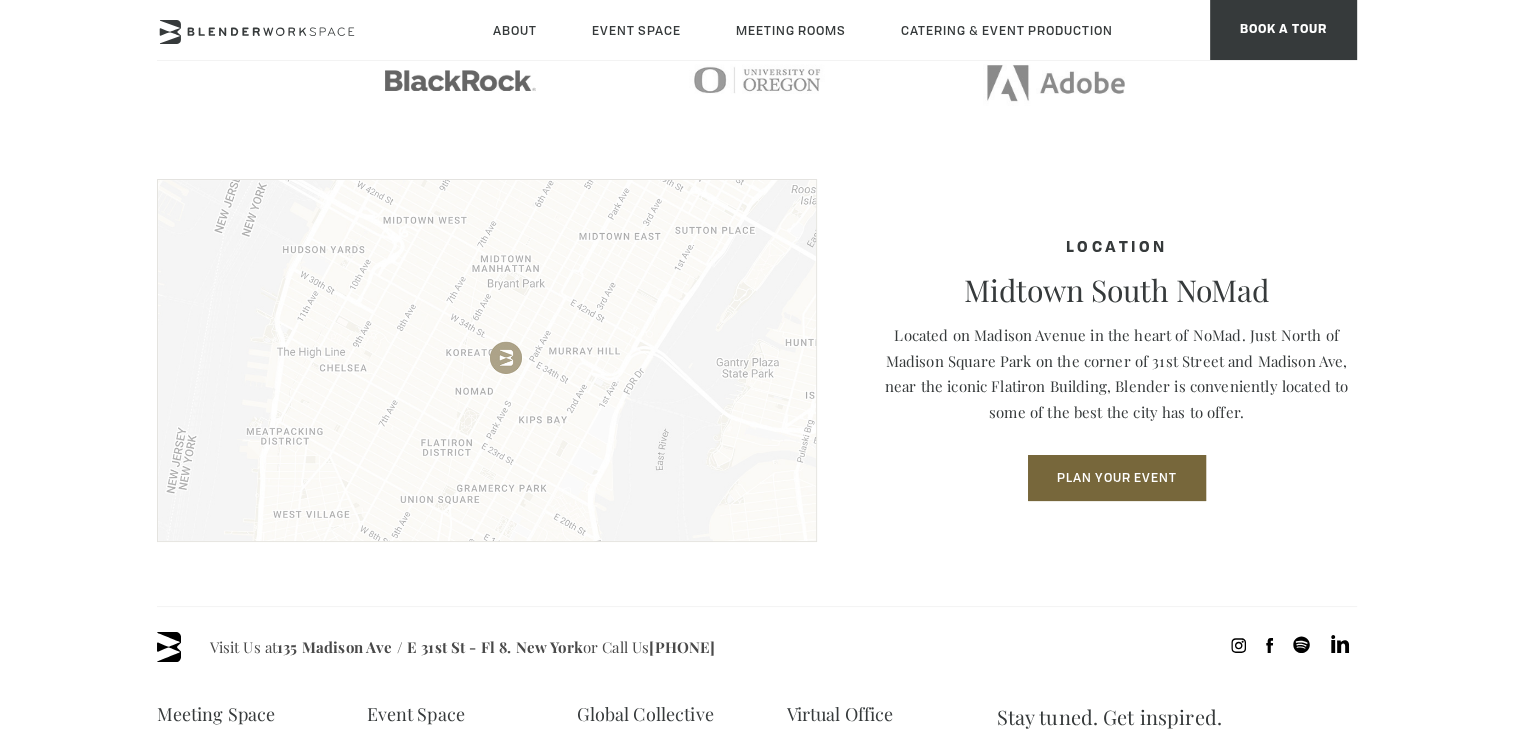 click at bounding box center [487, 360] 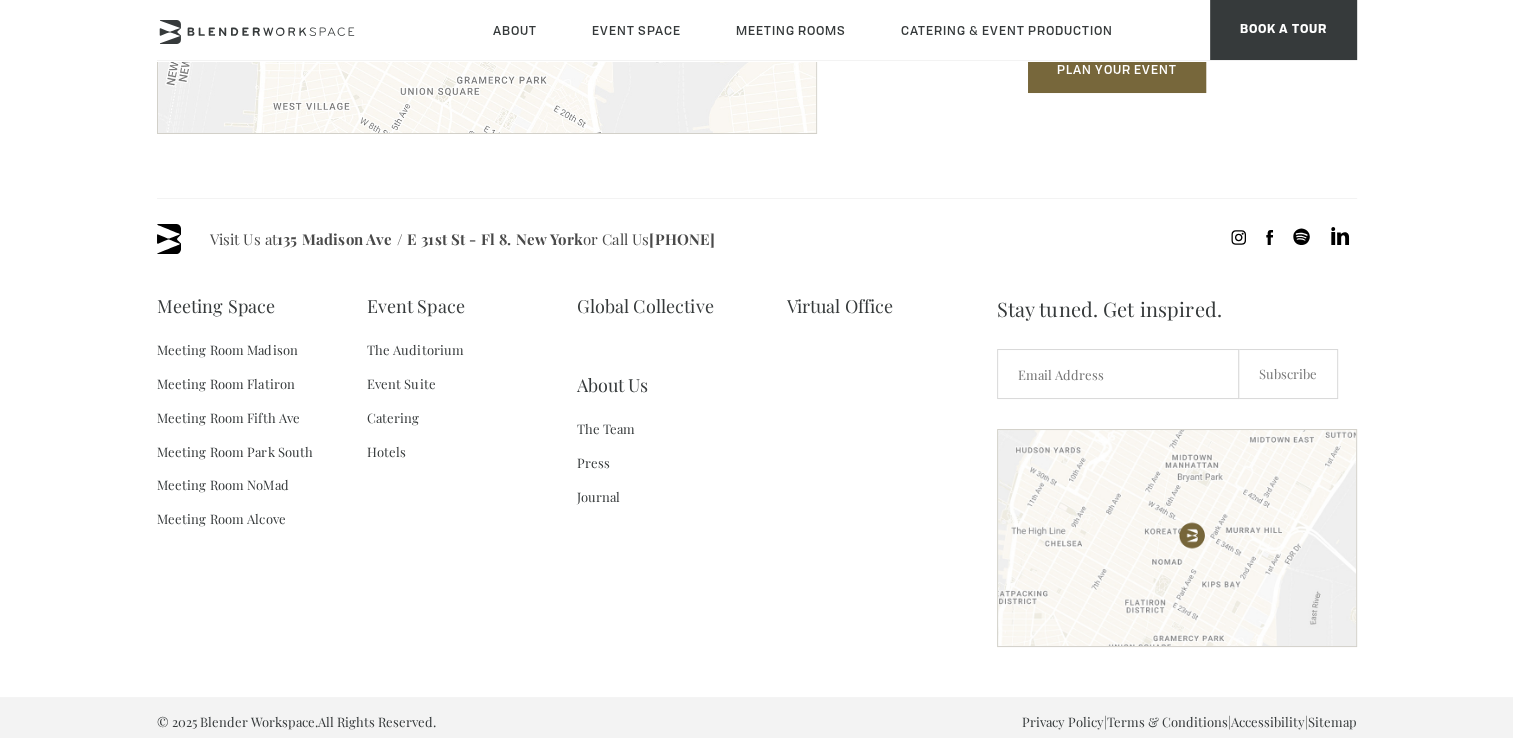 scroll, scrollTop: 3016, scrollLeft: 0, axis: vertical 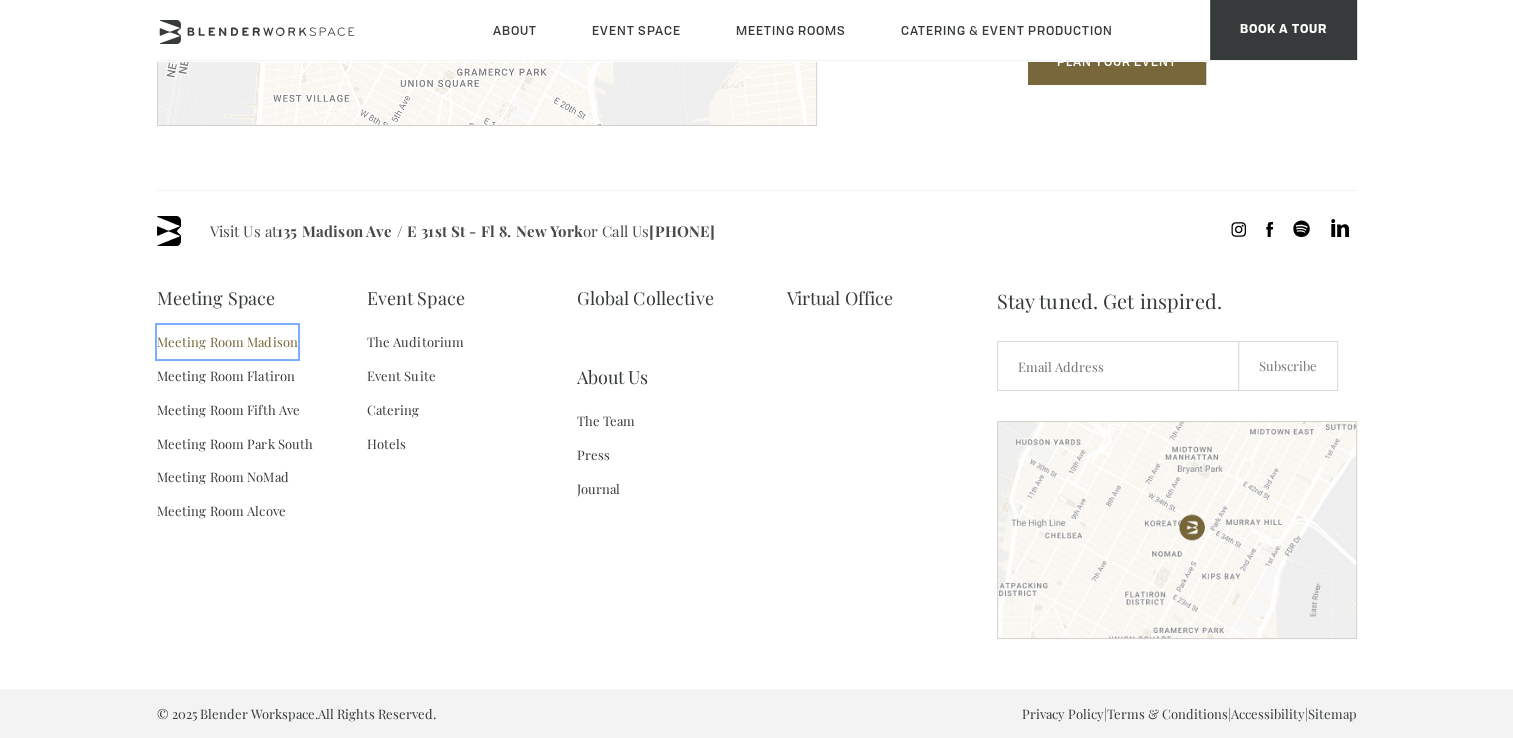 click on "Meeting Room Madison" at bounding box center [228, 342] 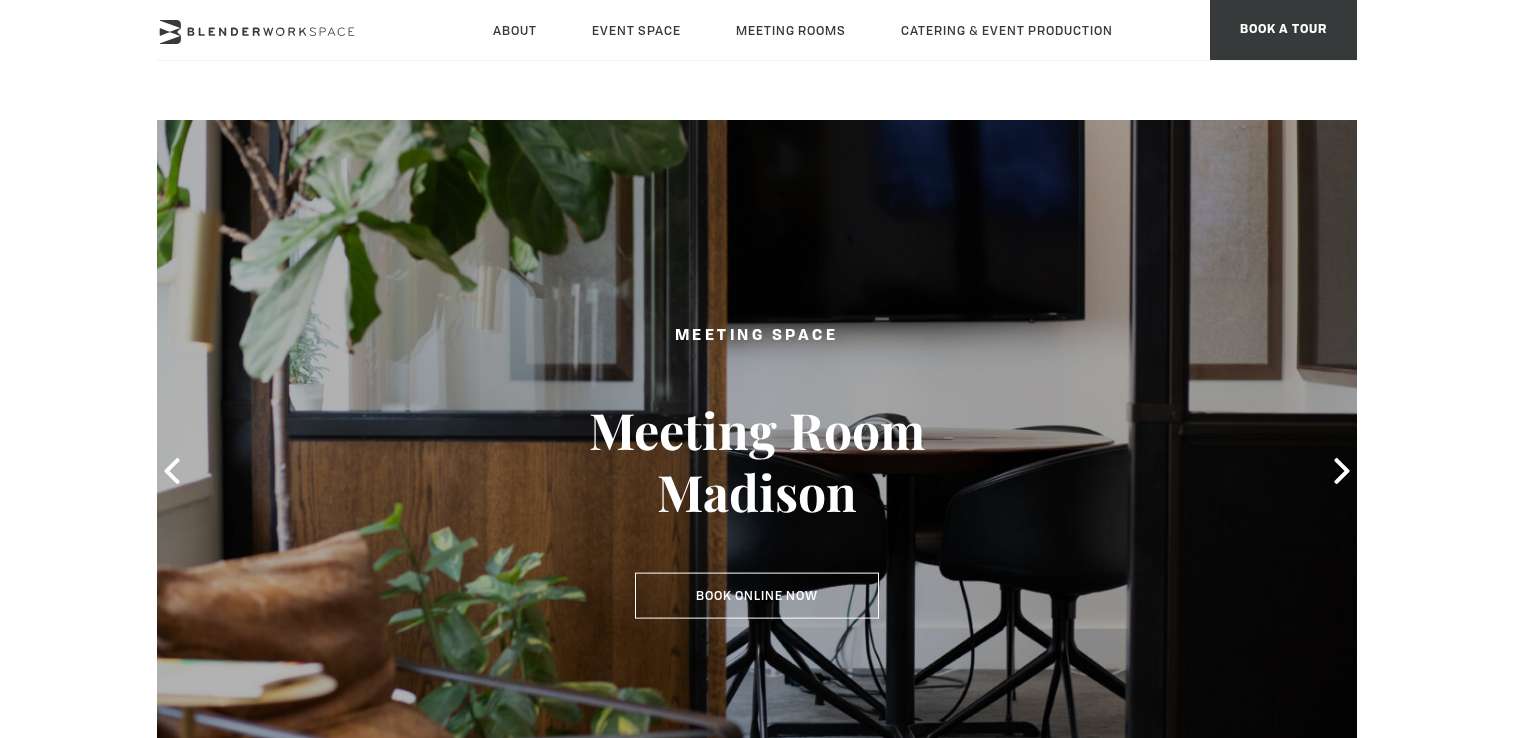 scroll, scrollTop: 0, scrollLeft: 0, axis: both 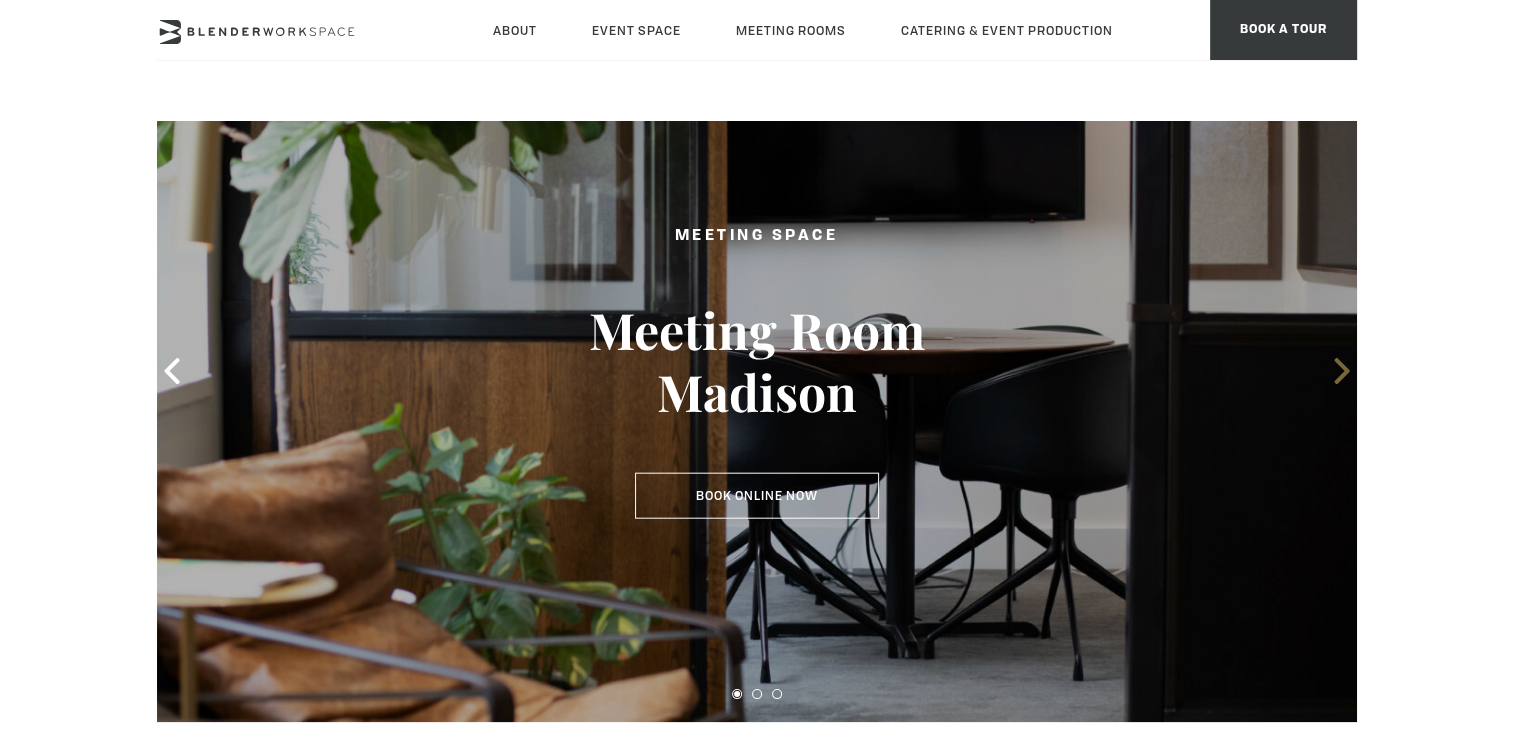 click 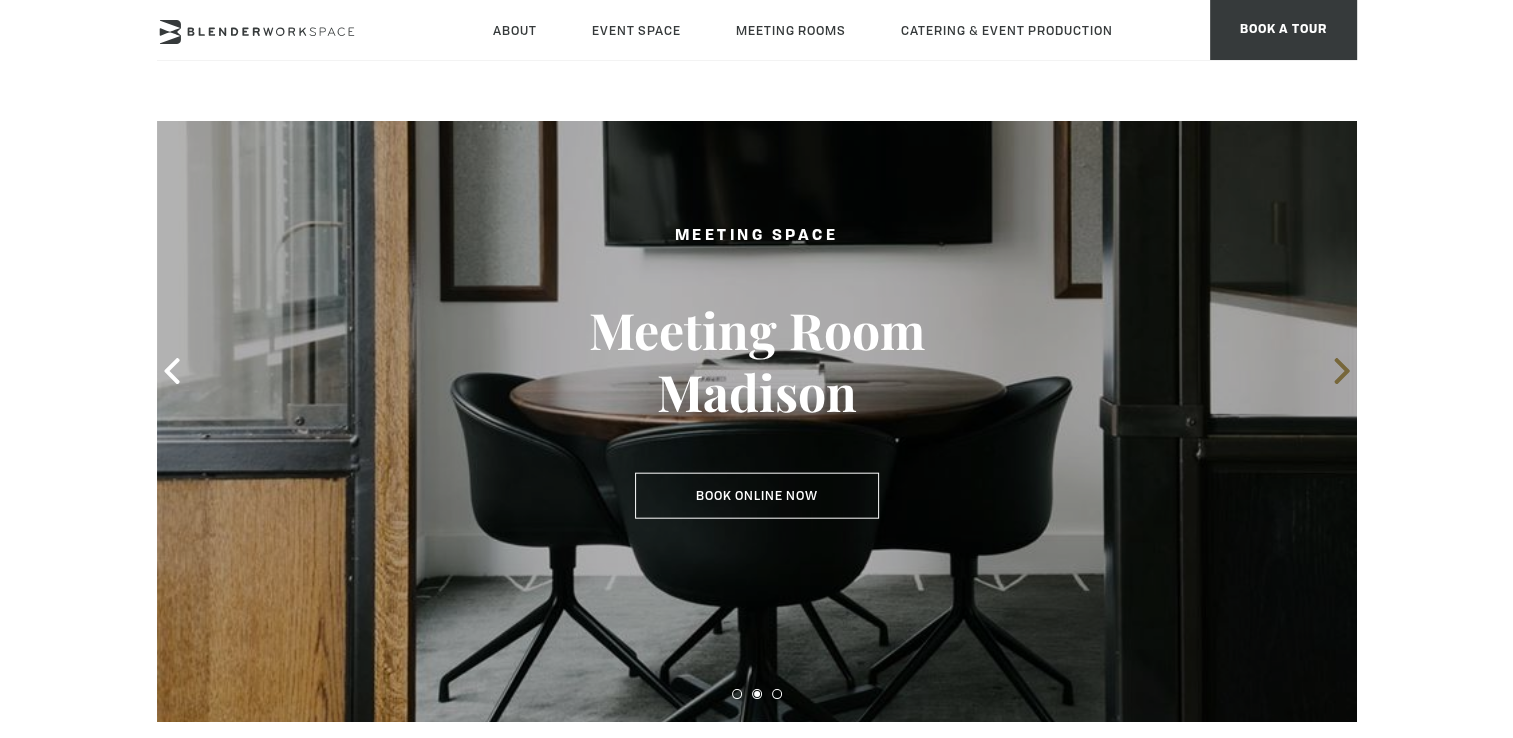 click 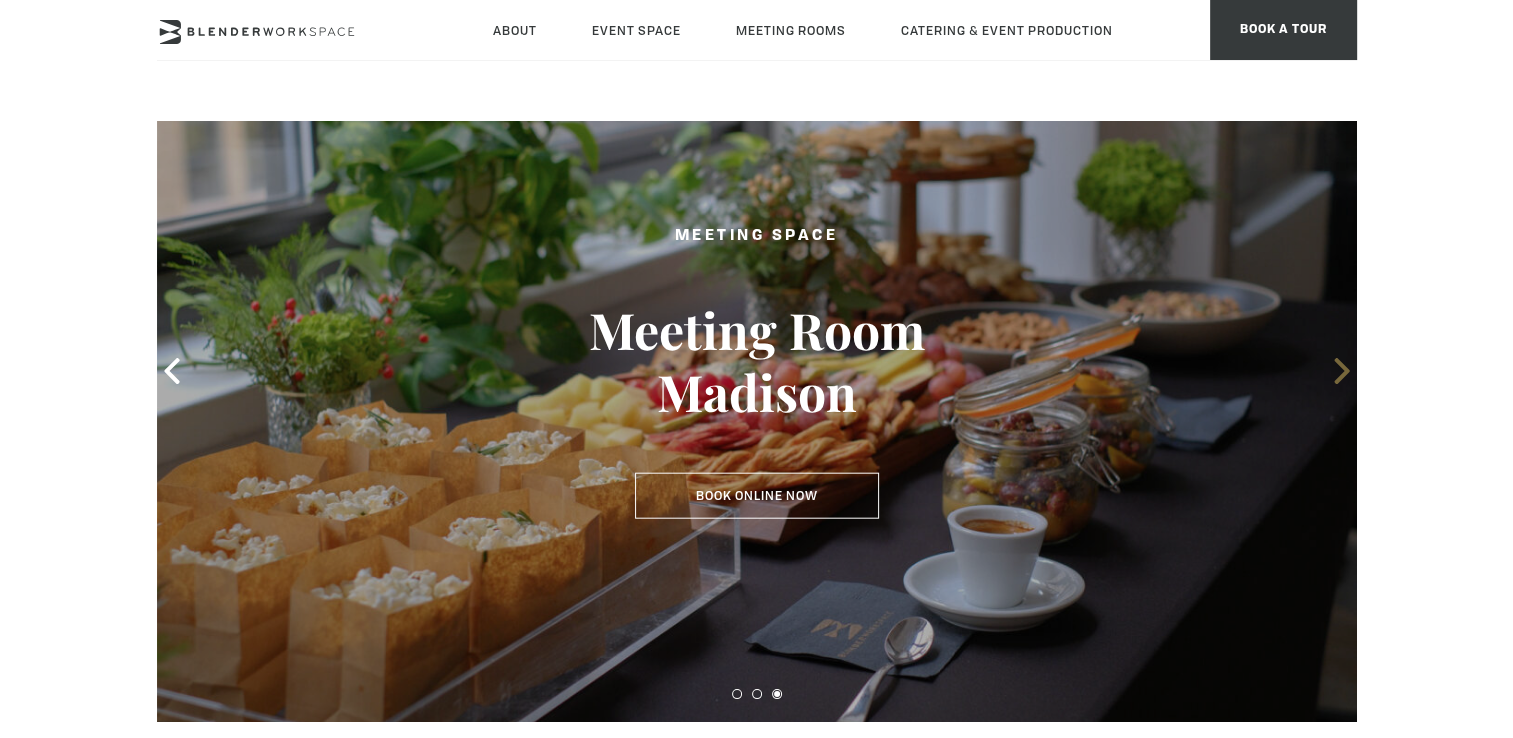 click 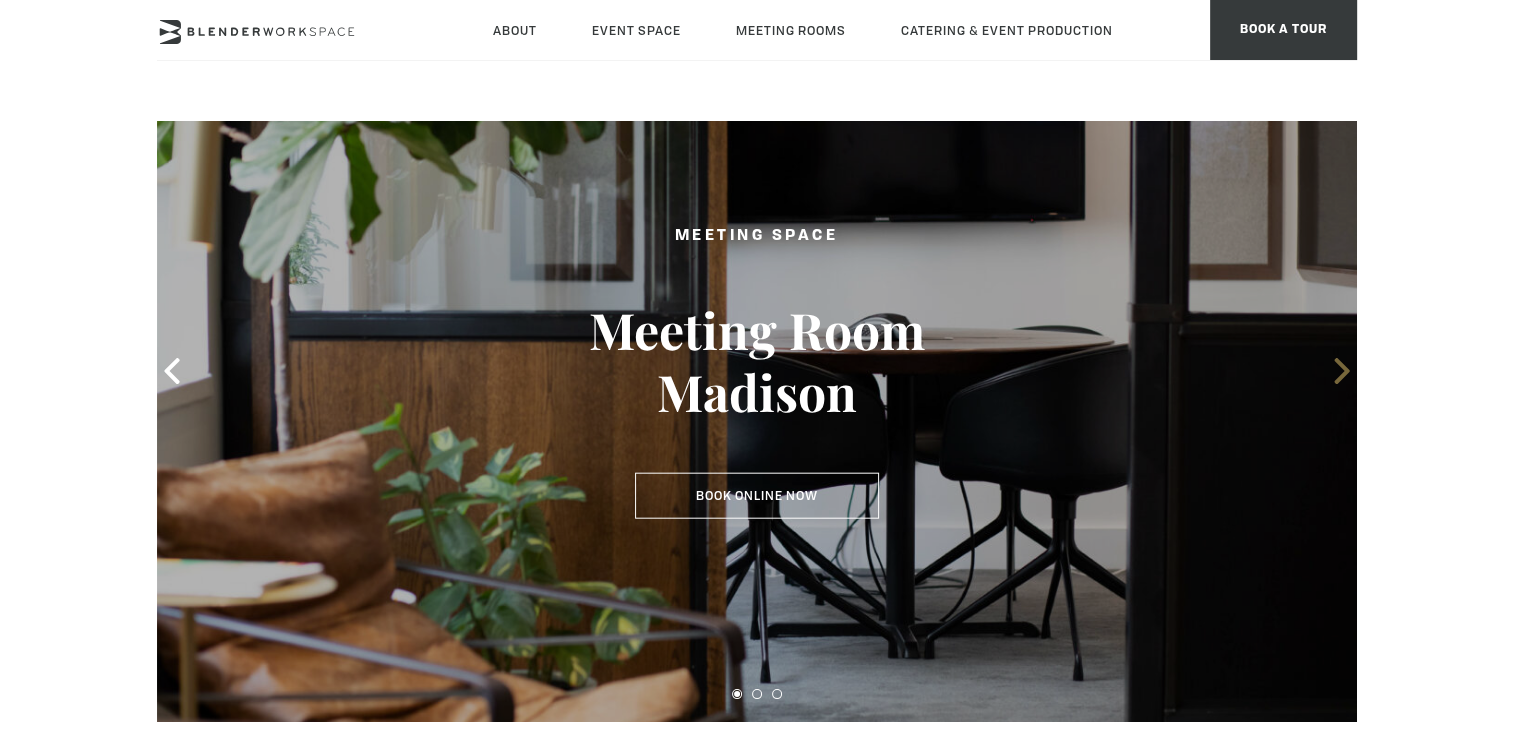 click 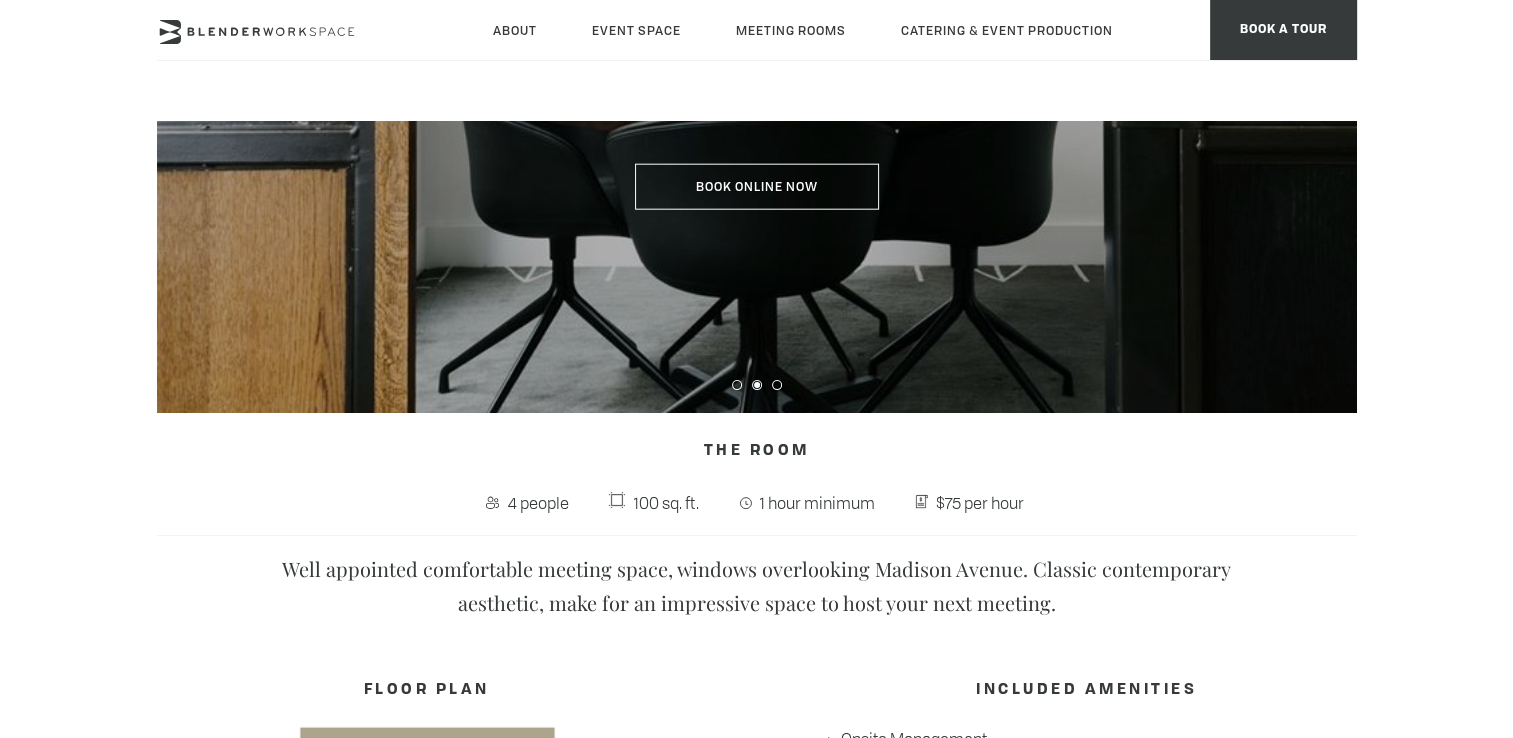 scroll, scrollTop: 500, scrollLeft: 0, axis: vertical 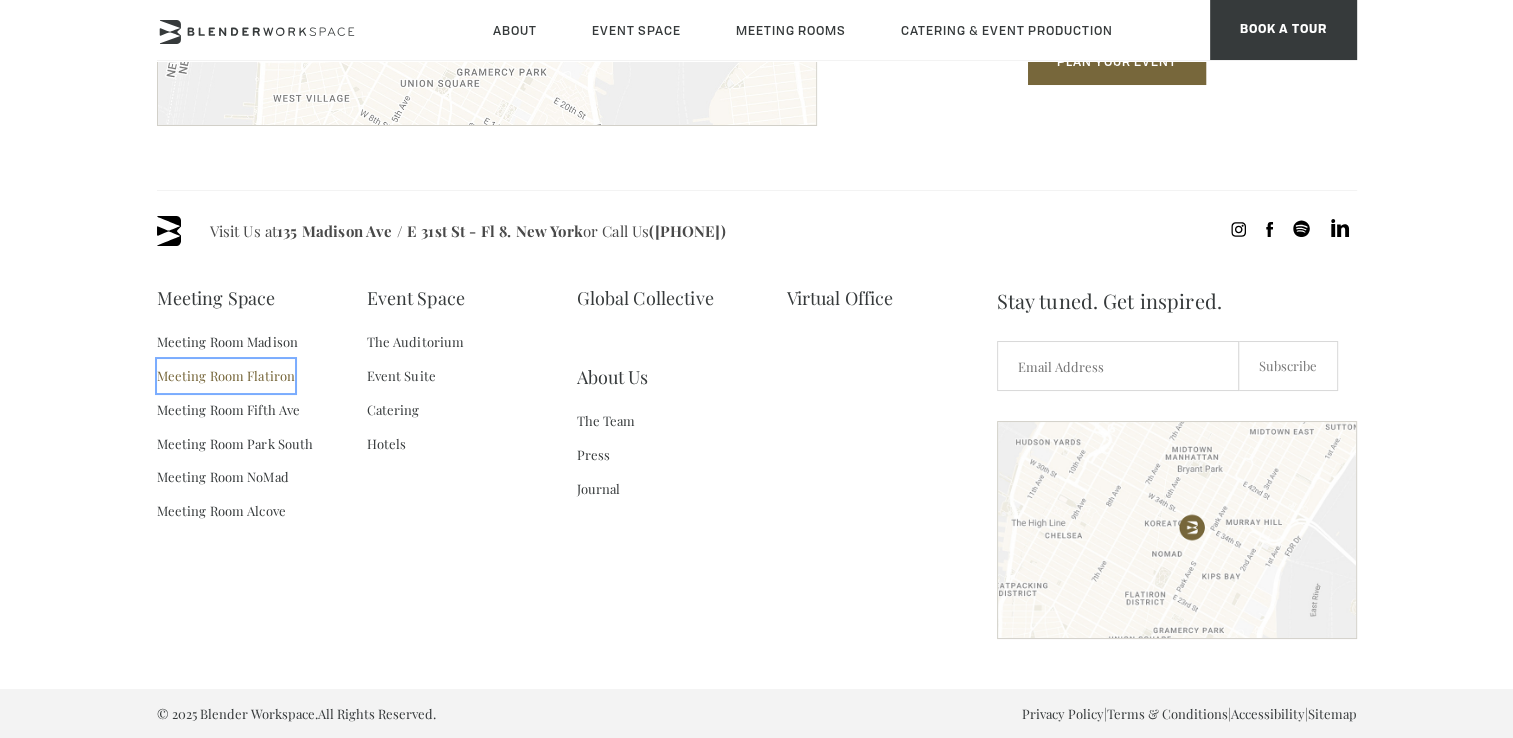click on "Meeting Room Flatiron" at bounding box center [226, 376] 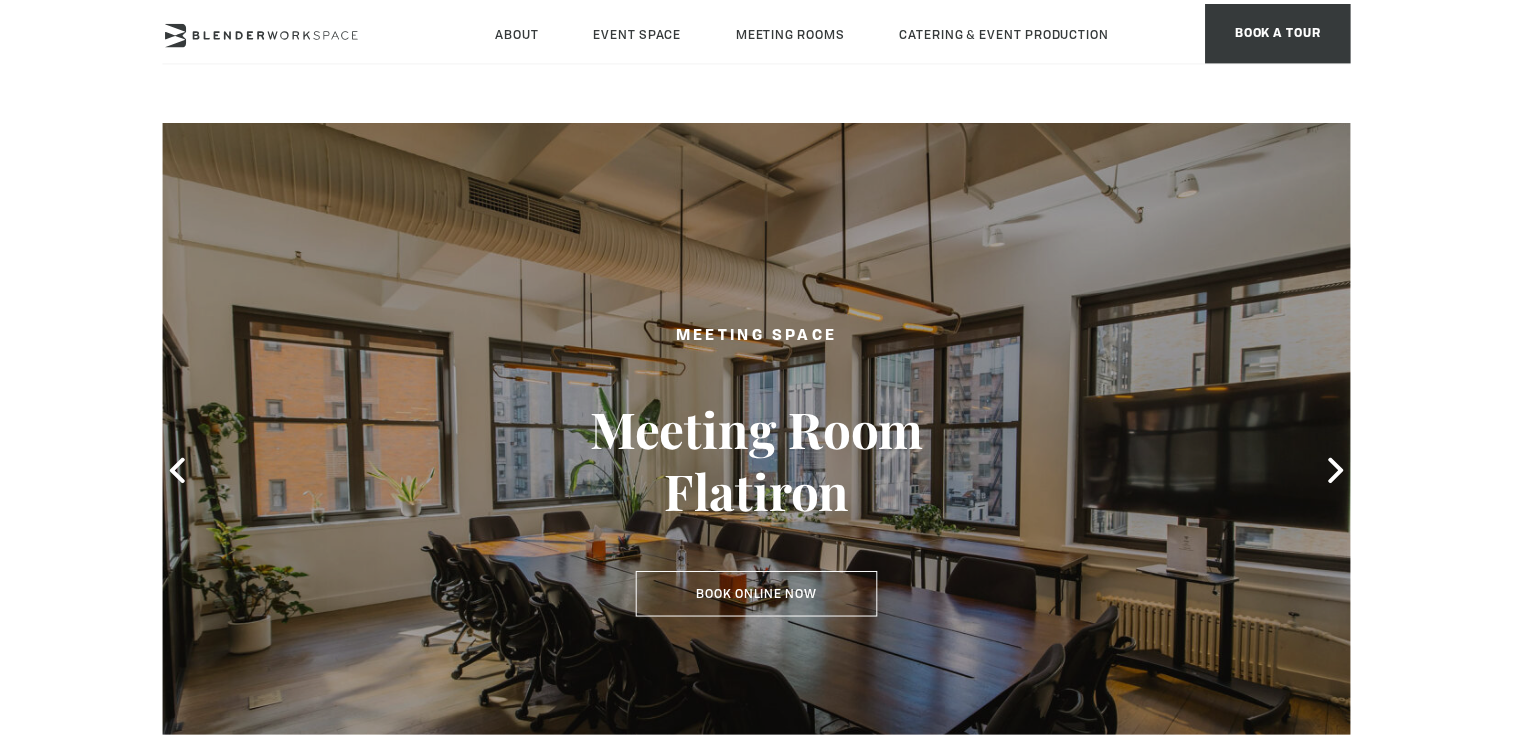 scroll, scrollTop: 0, scrollLeft: 0, axis: both 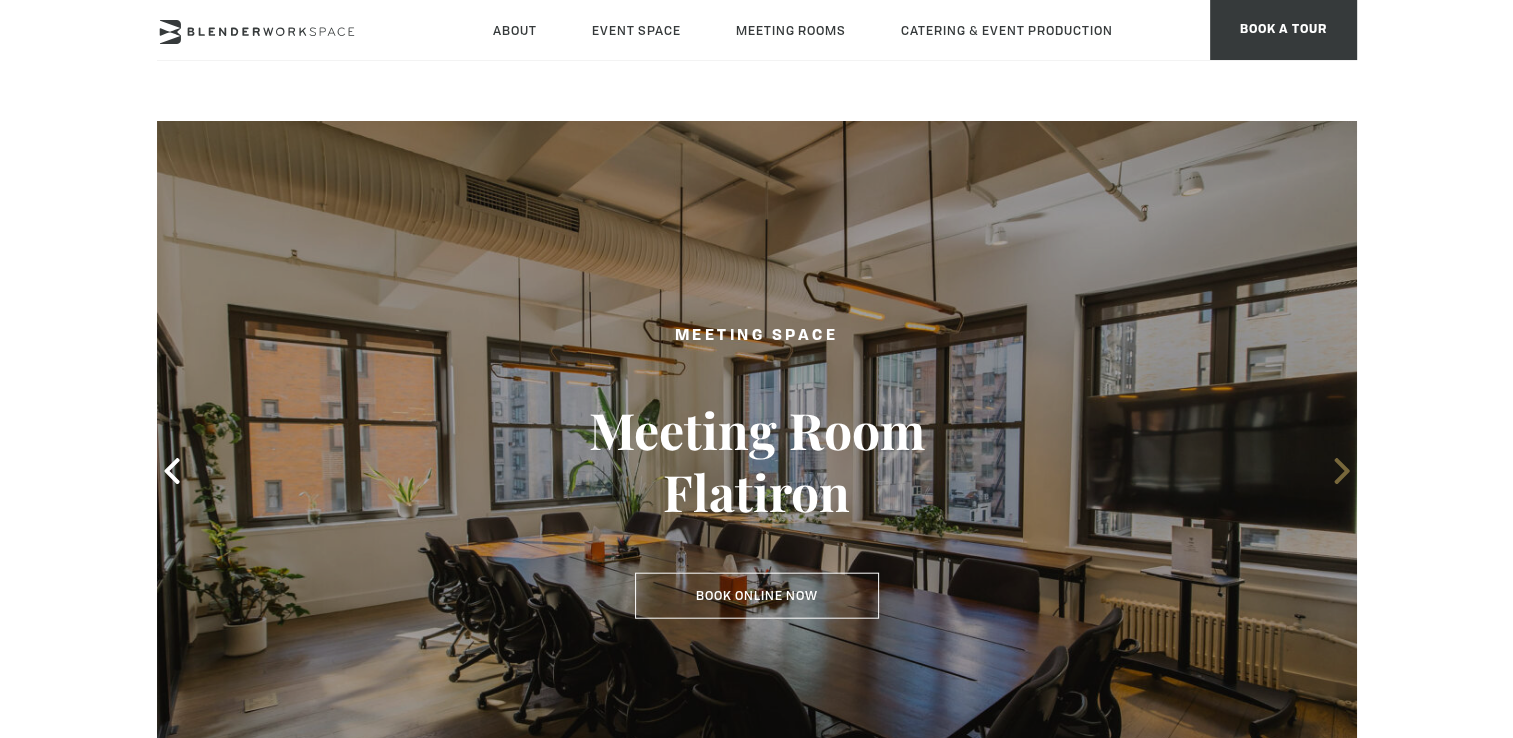 click 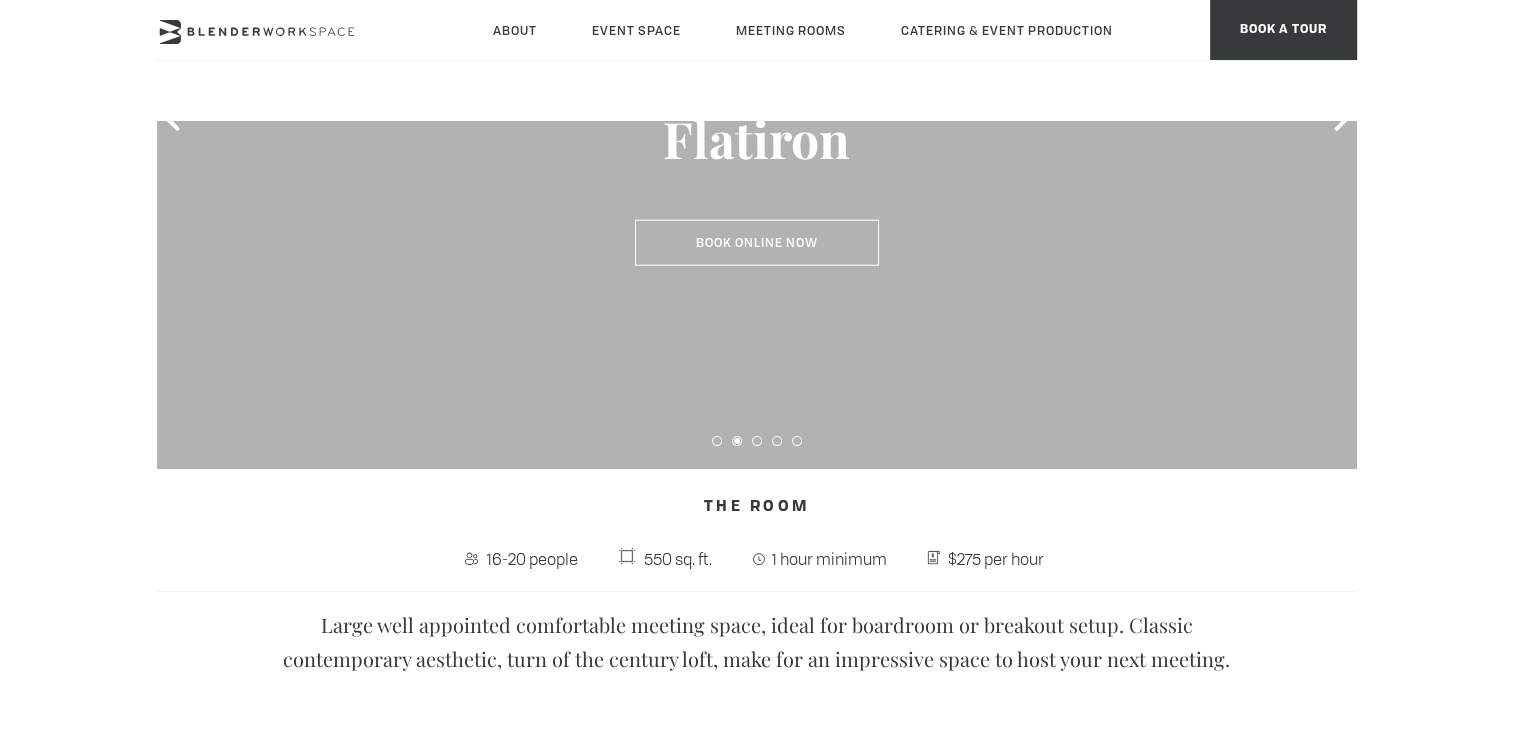 scroll, scrollTop: 400, scrollLeft: 0, axis: vertical 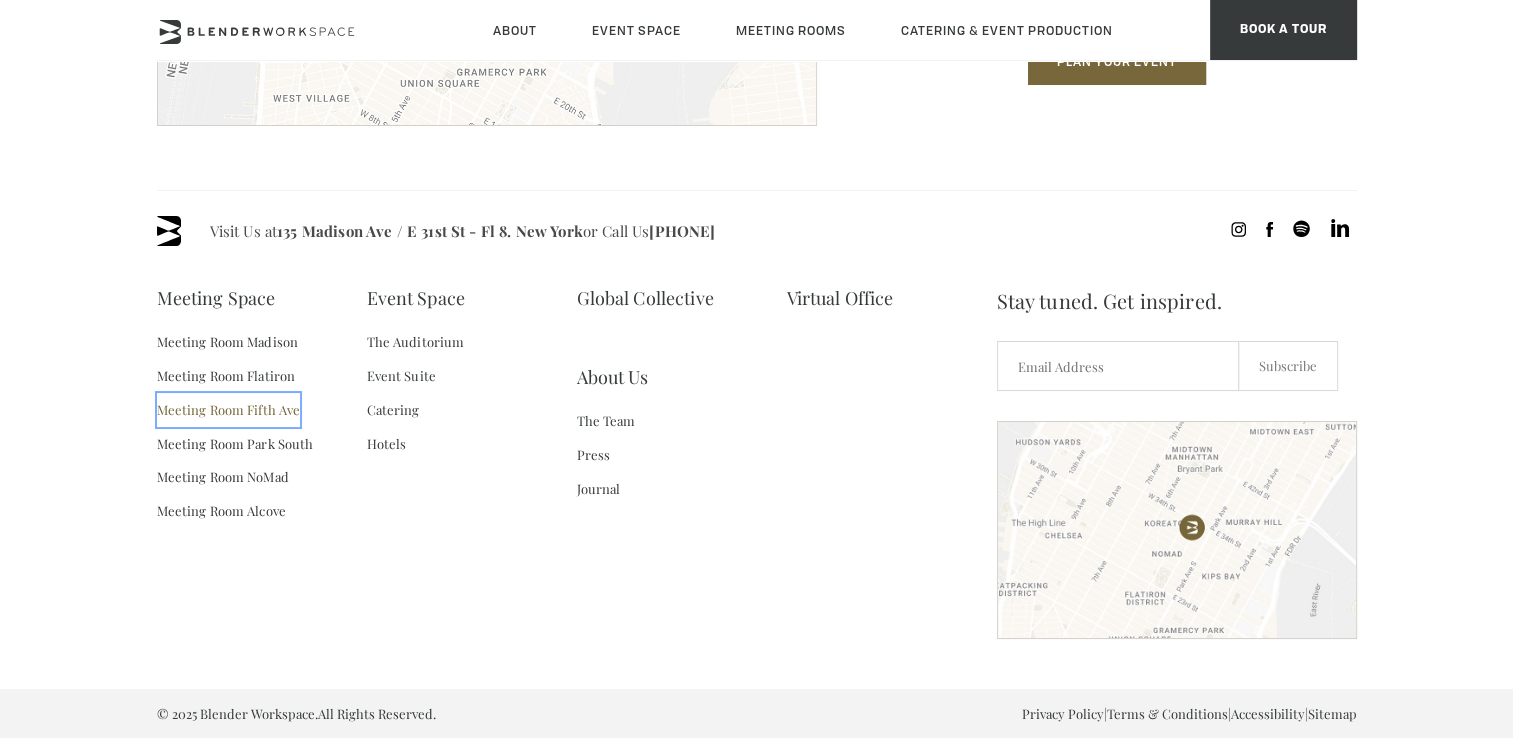 click on "Meeting Room Fifth Ave" at bounding box center (229, 410) 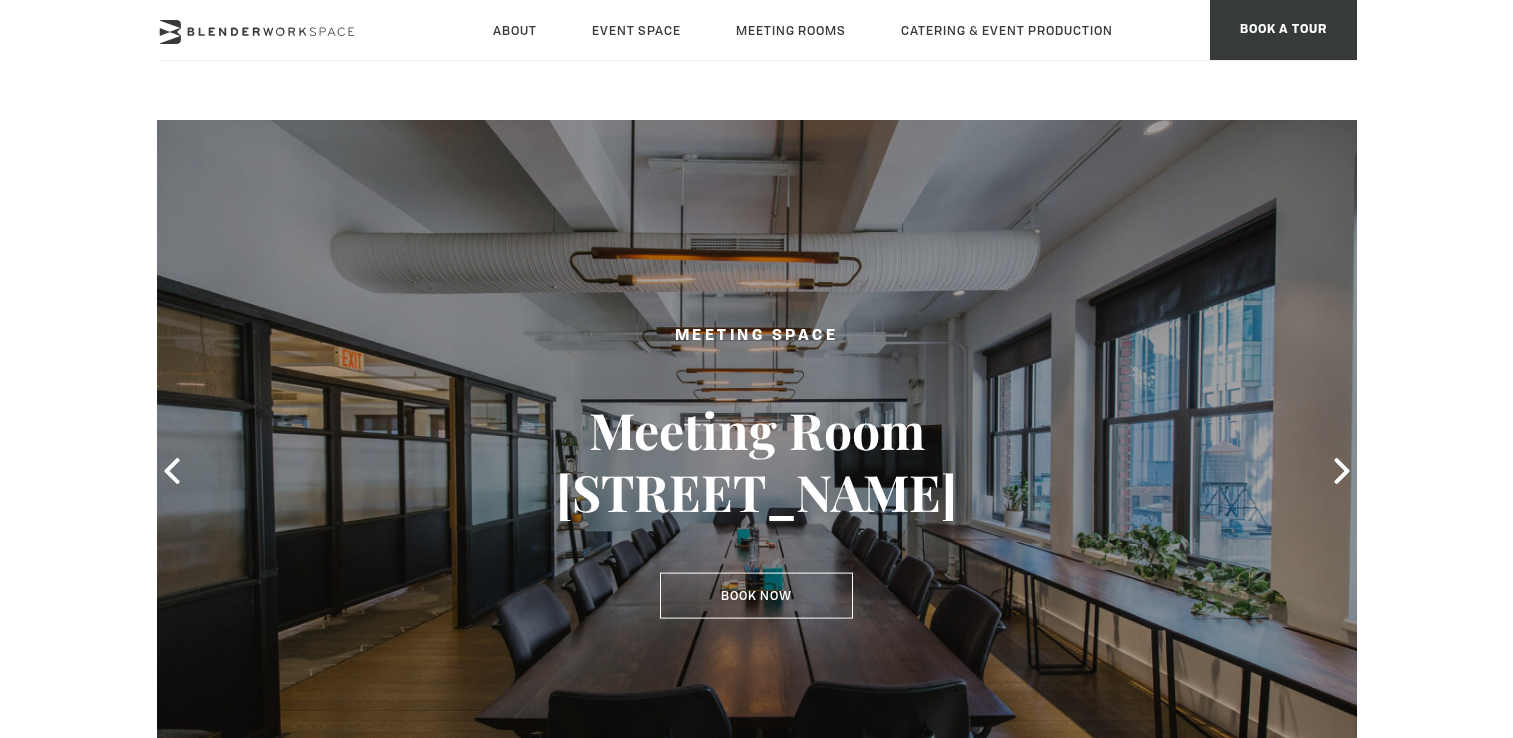 scroll, scrollTop: 0, scrollLeft: 0, axis: both 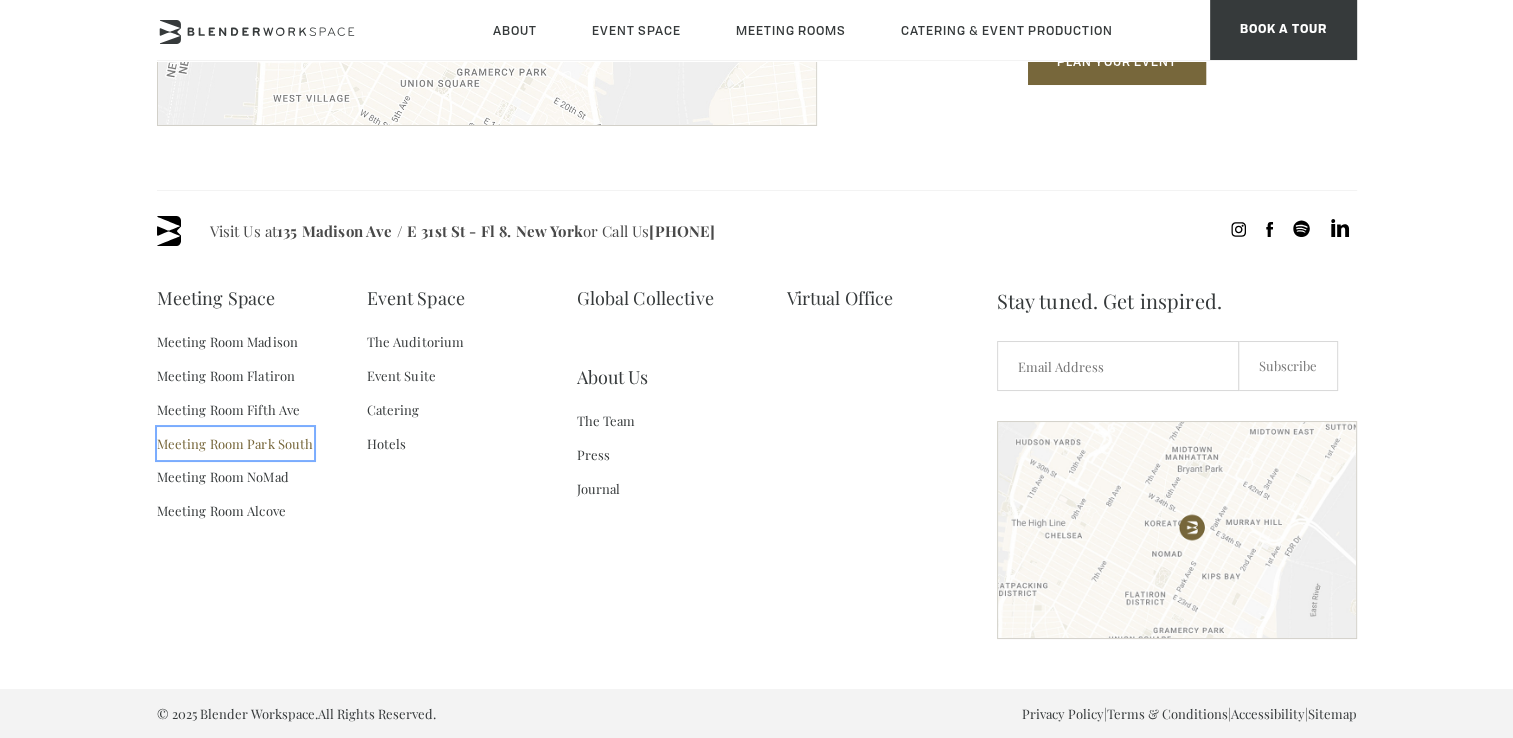 click on "Meeting Room Park South" at bounding box center (235, 444) 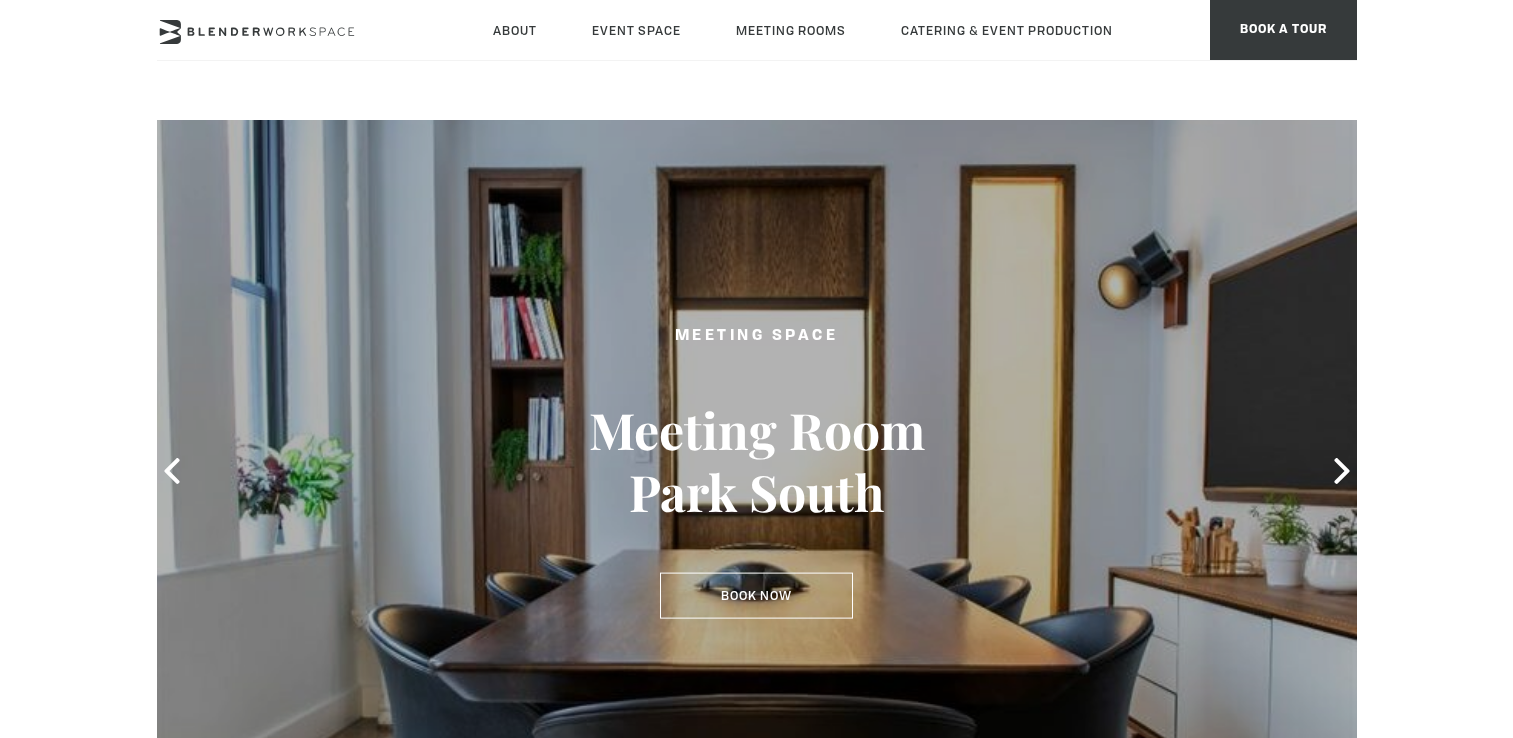 scroll, scrollTop: 0, scrollLeft: 0, axis: both 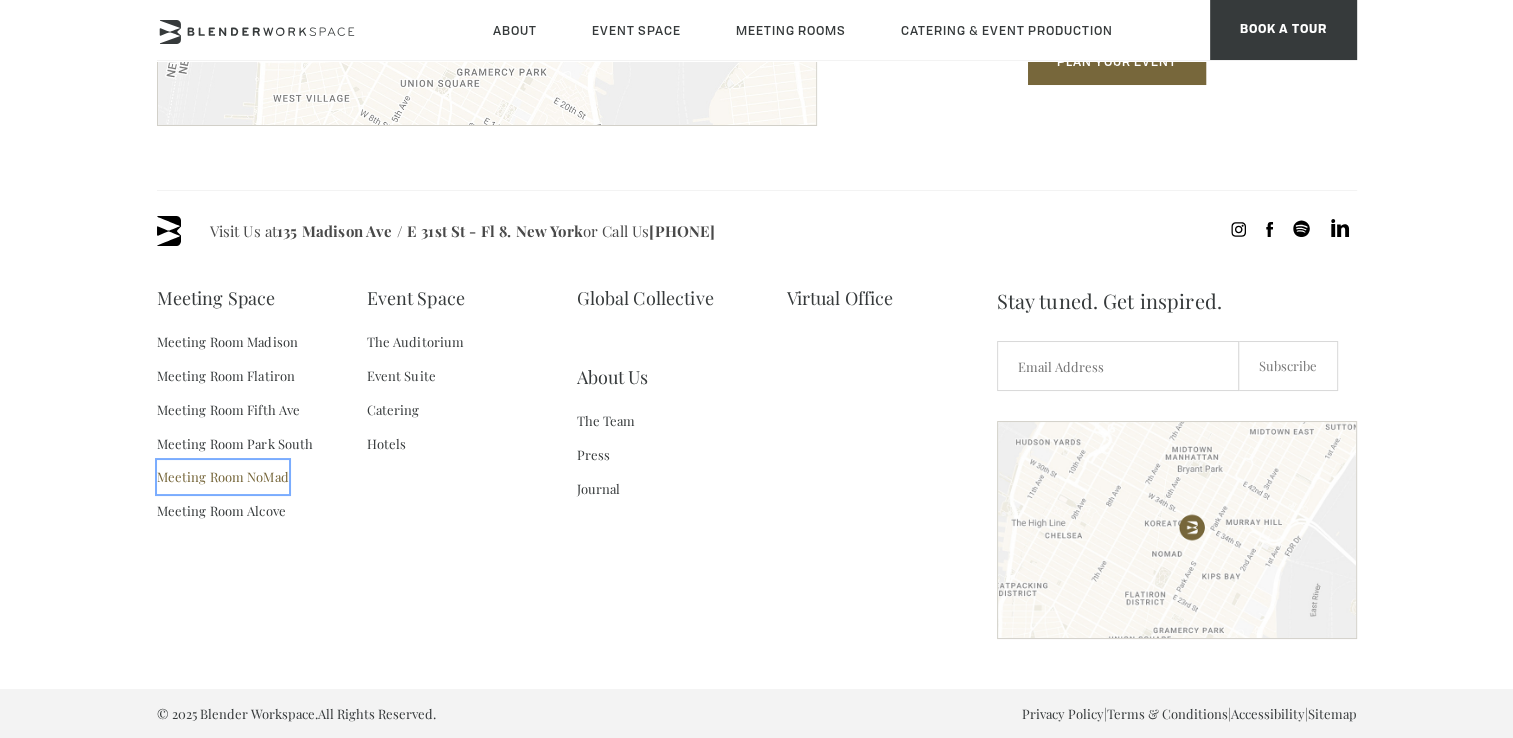 click on "Meeting Room NoMad" at bounding box center [223, 477] 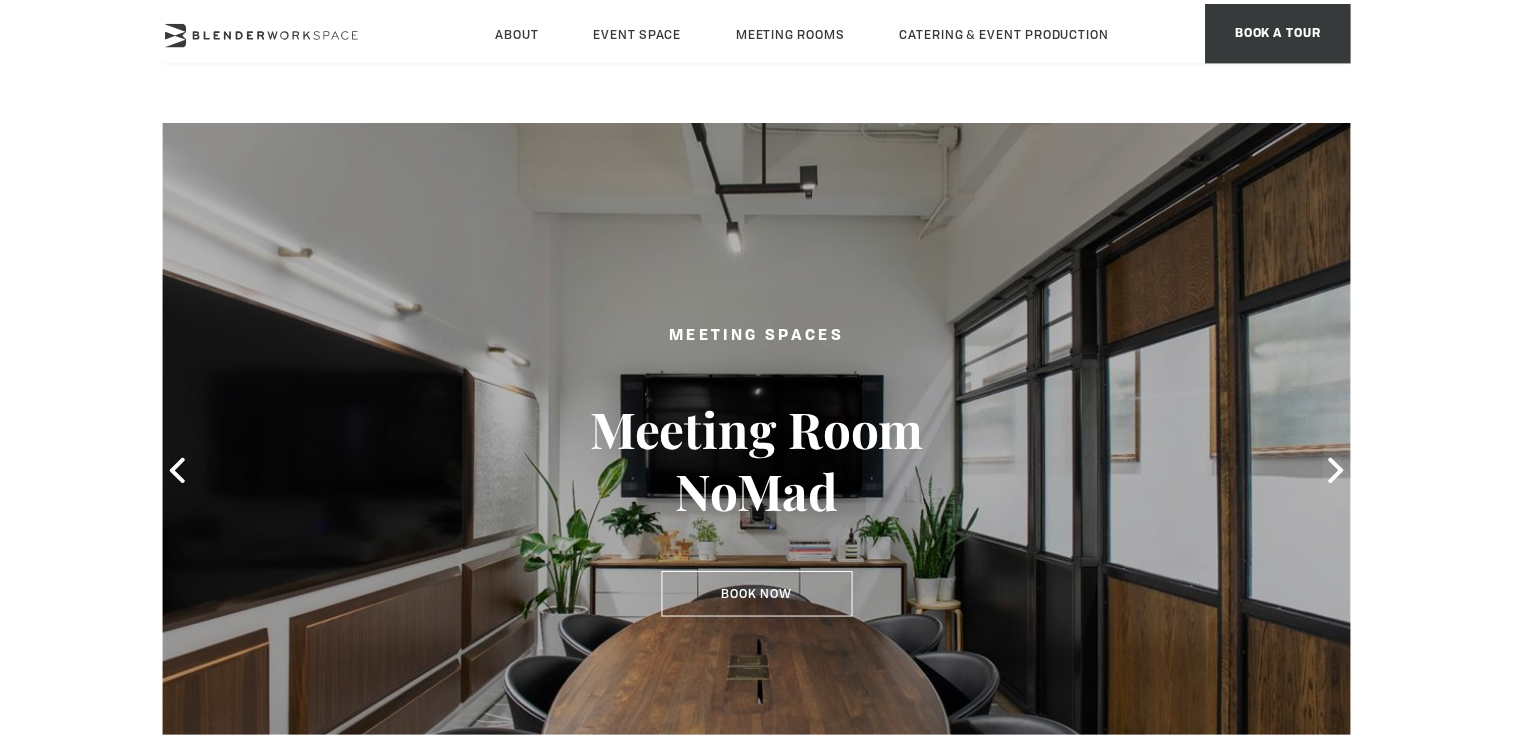 scroll, scrollTop: 0, scrollLeft: 0, axis: both 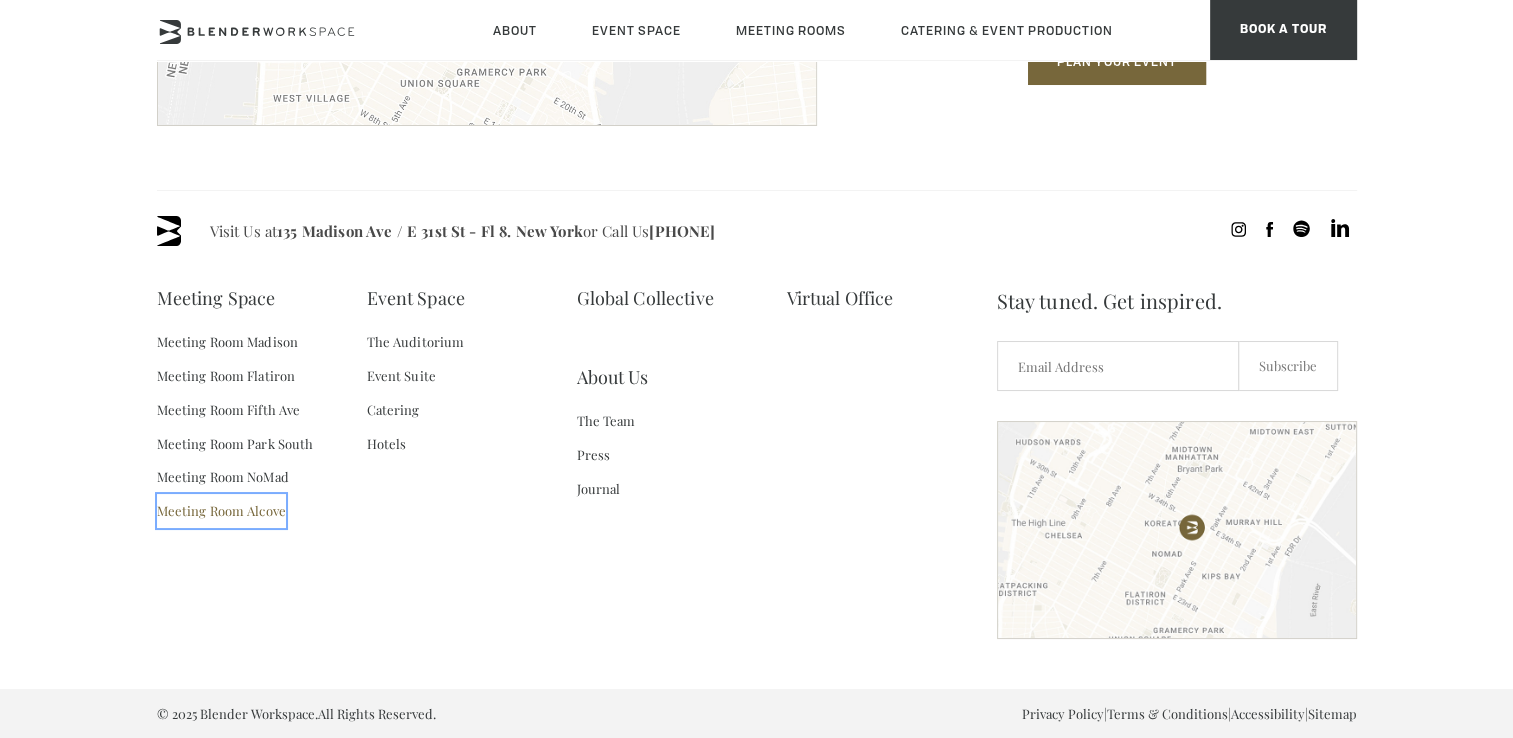 click on "Meeting Room Alcove" at bounding box center [221, 511] 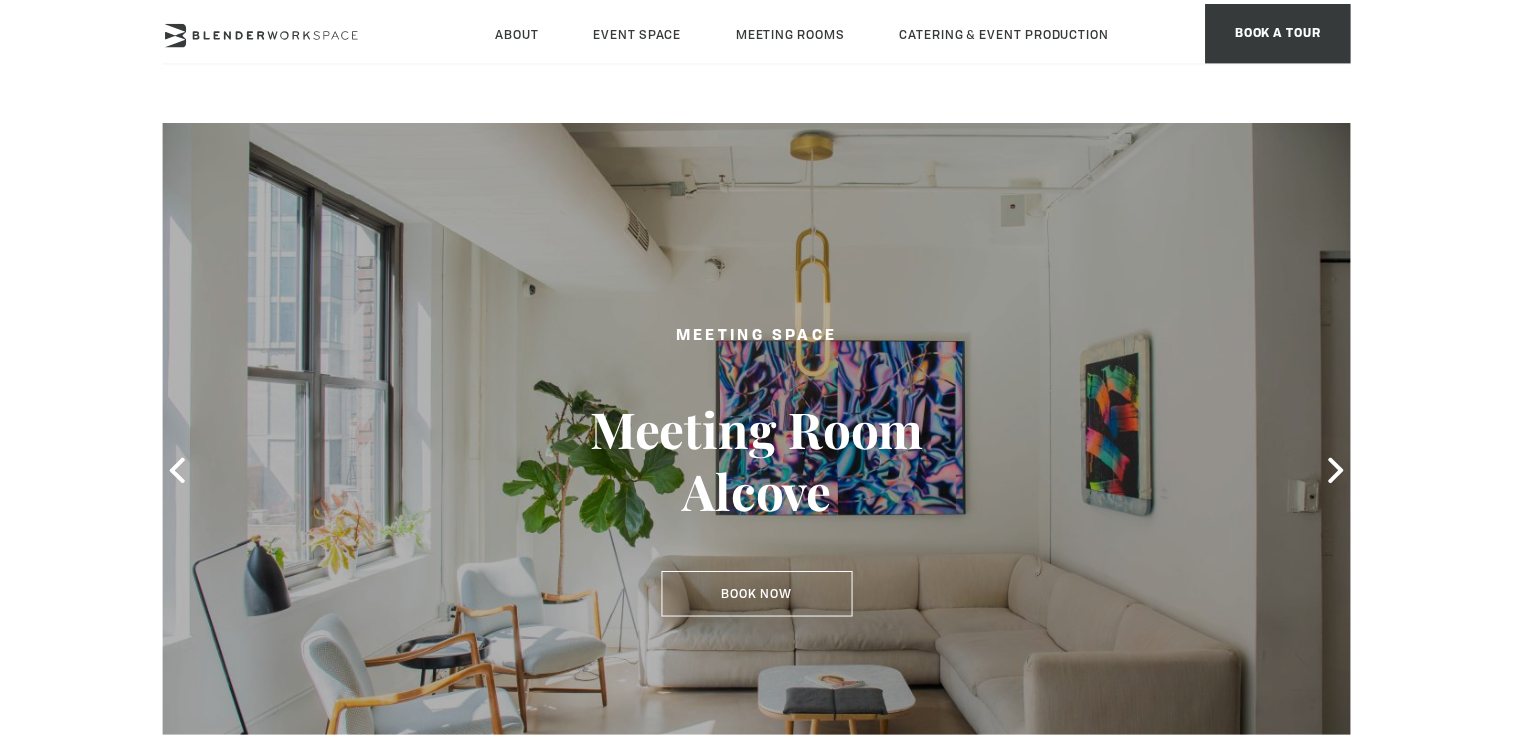 scroll, scrollTop: 0, scrollLeft: 0, axis: both 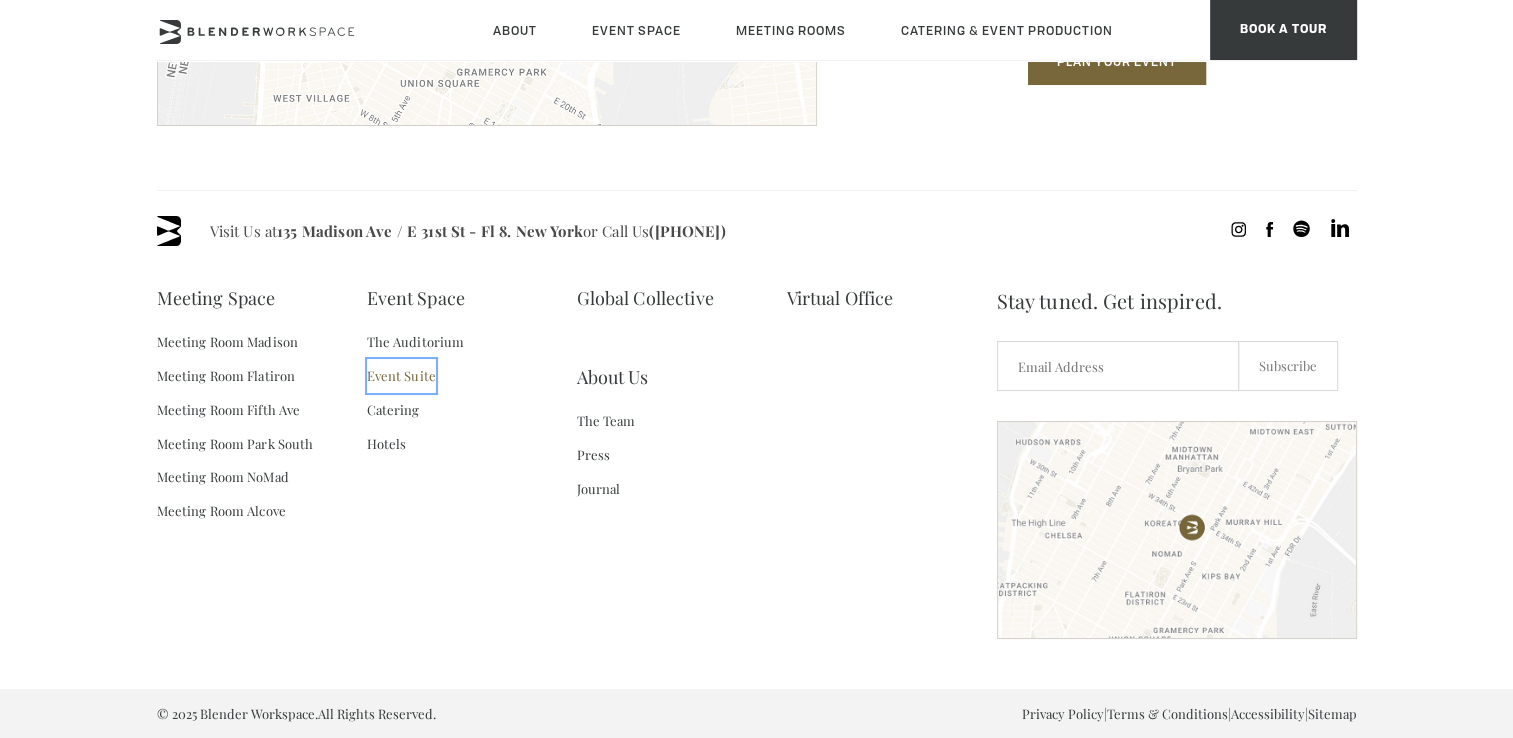 click on "Event Suite" at bounding box center (401, 376) 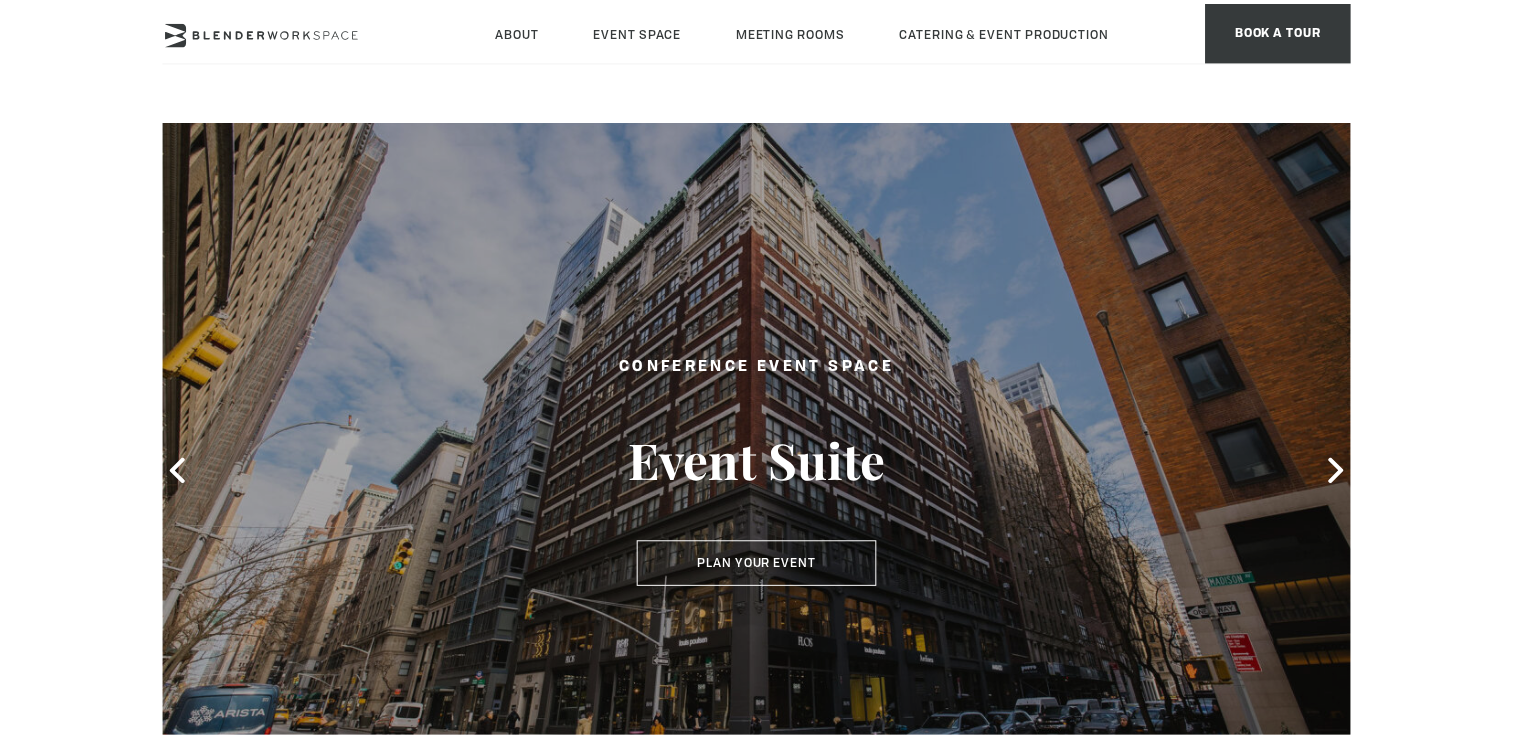 scroll, scrollTop: 0, scrollLeft: 0, axis: both 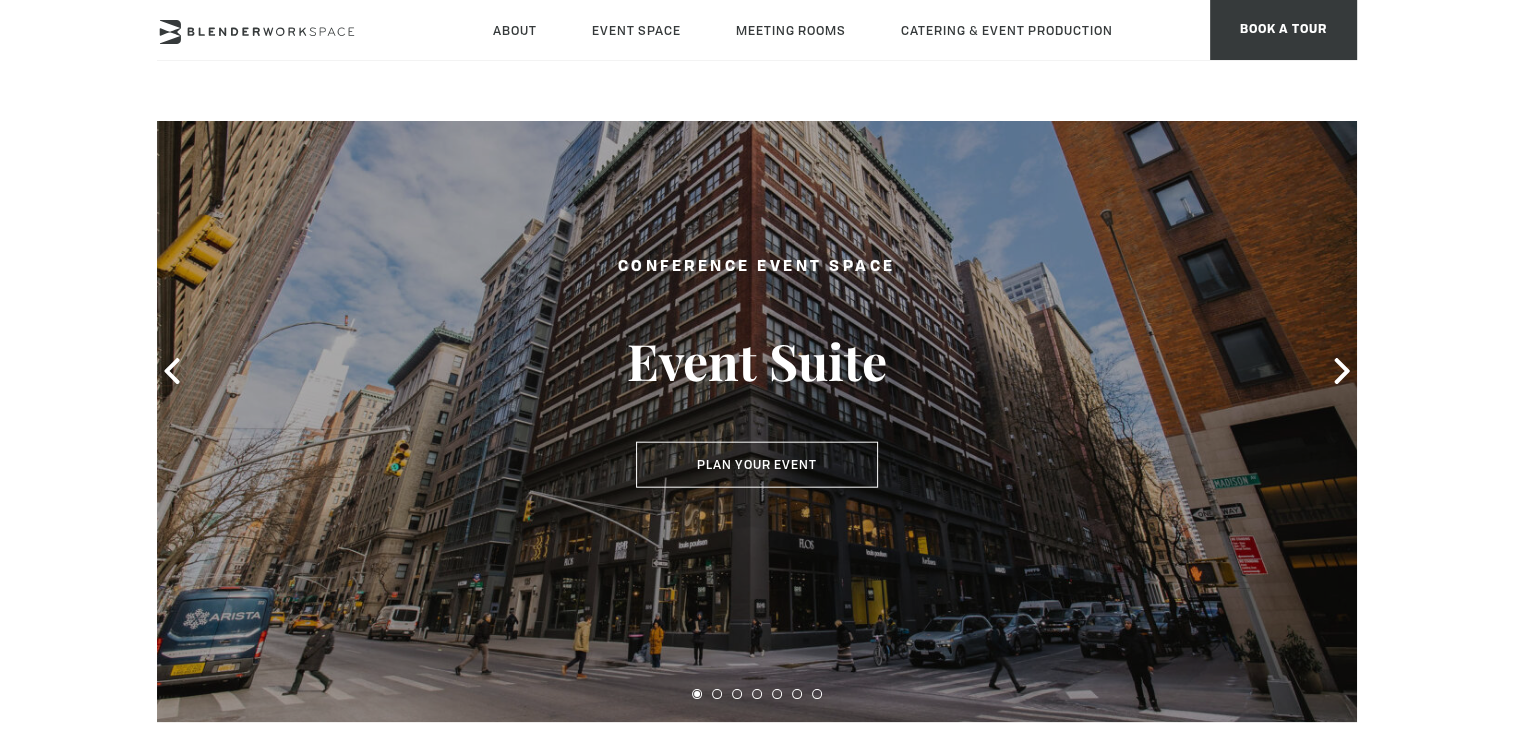 click at bounding box center (757, 371) 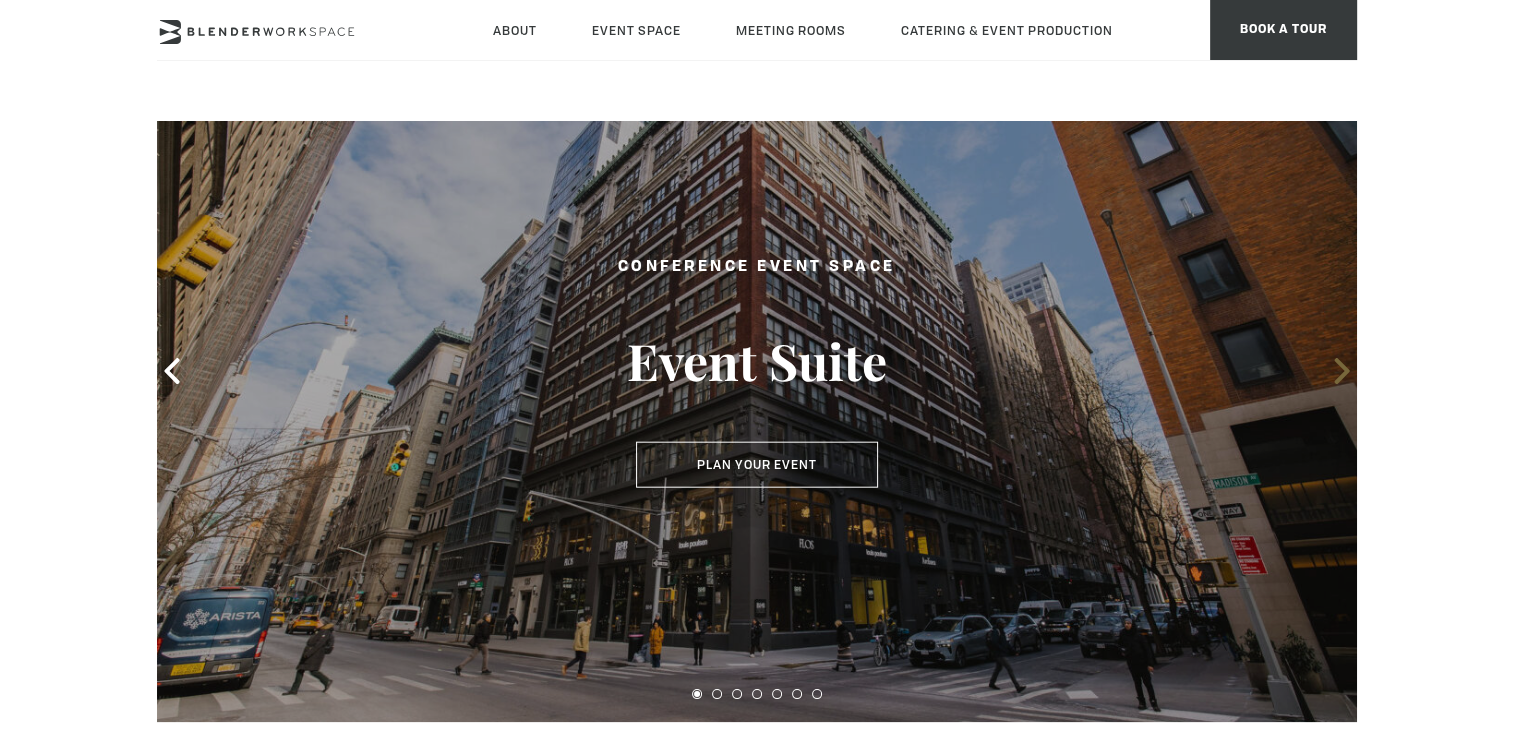 click 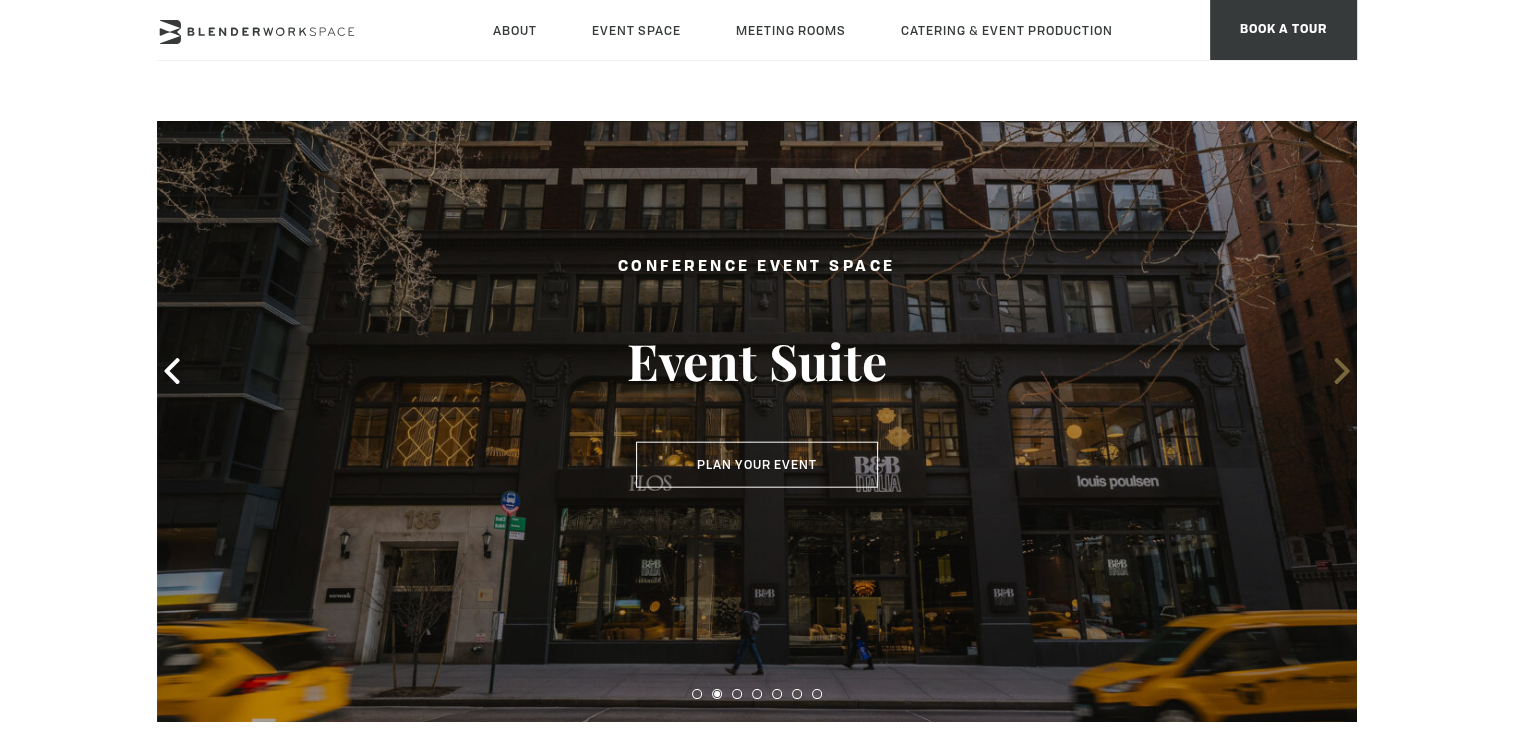 click 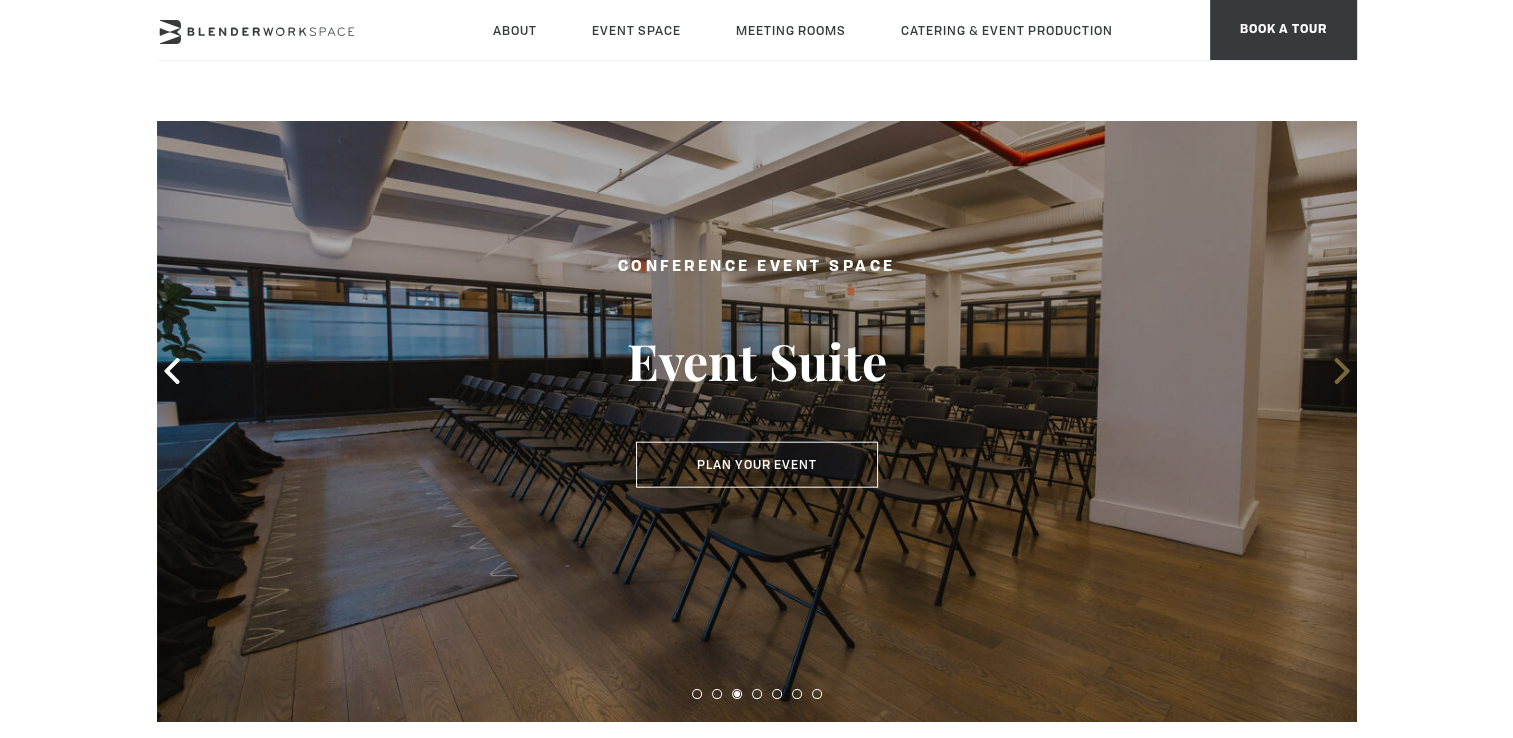 click 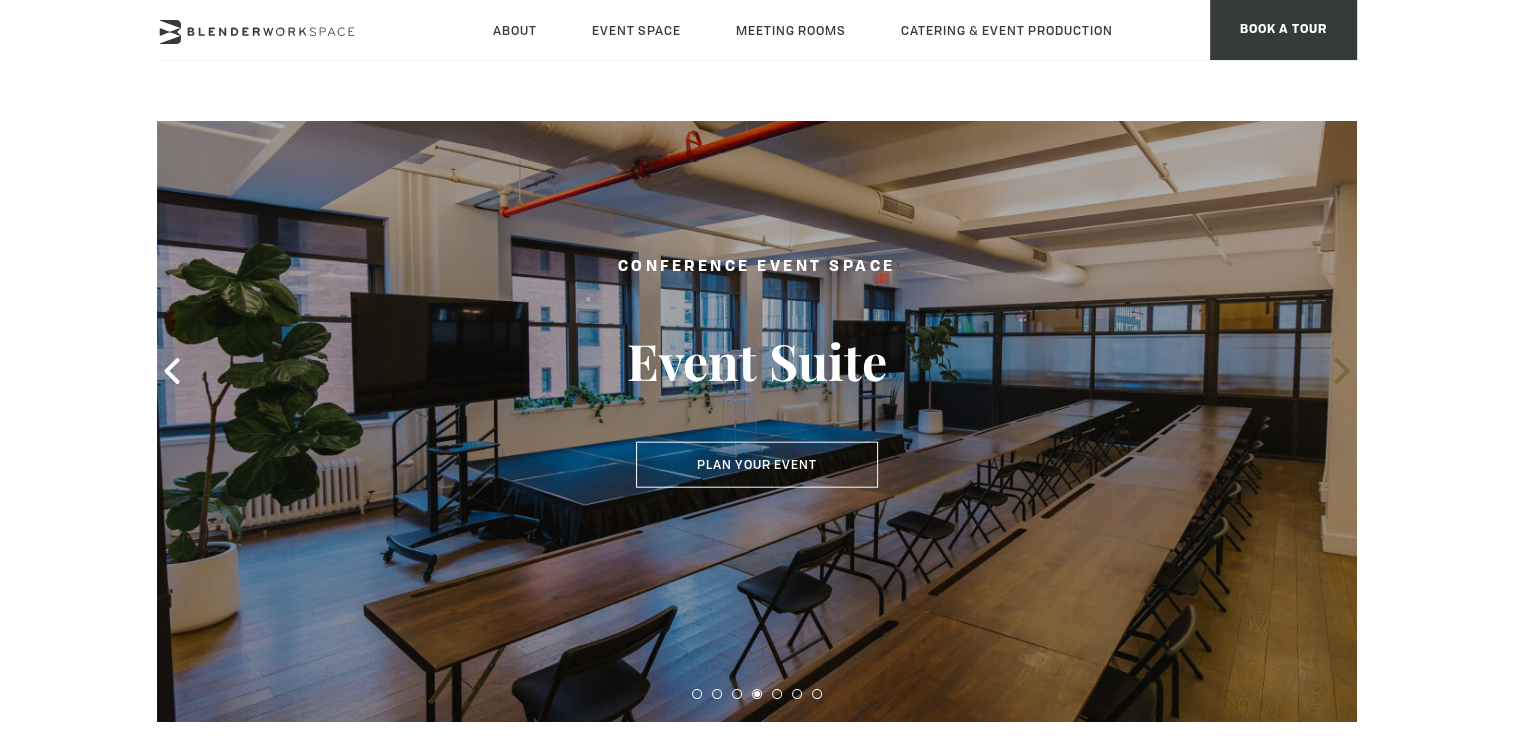 click 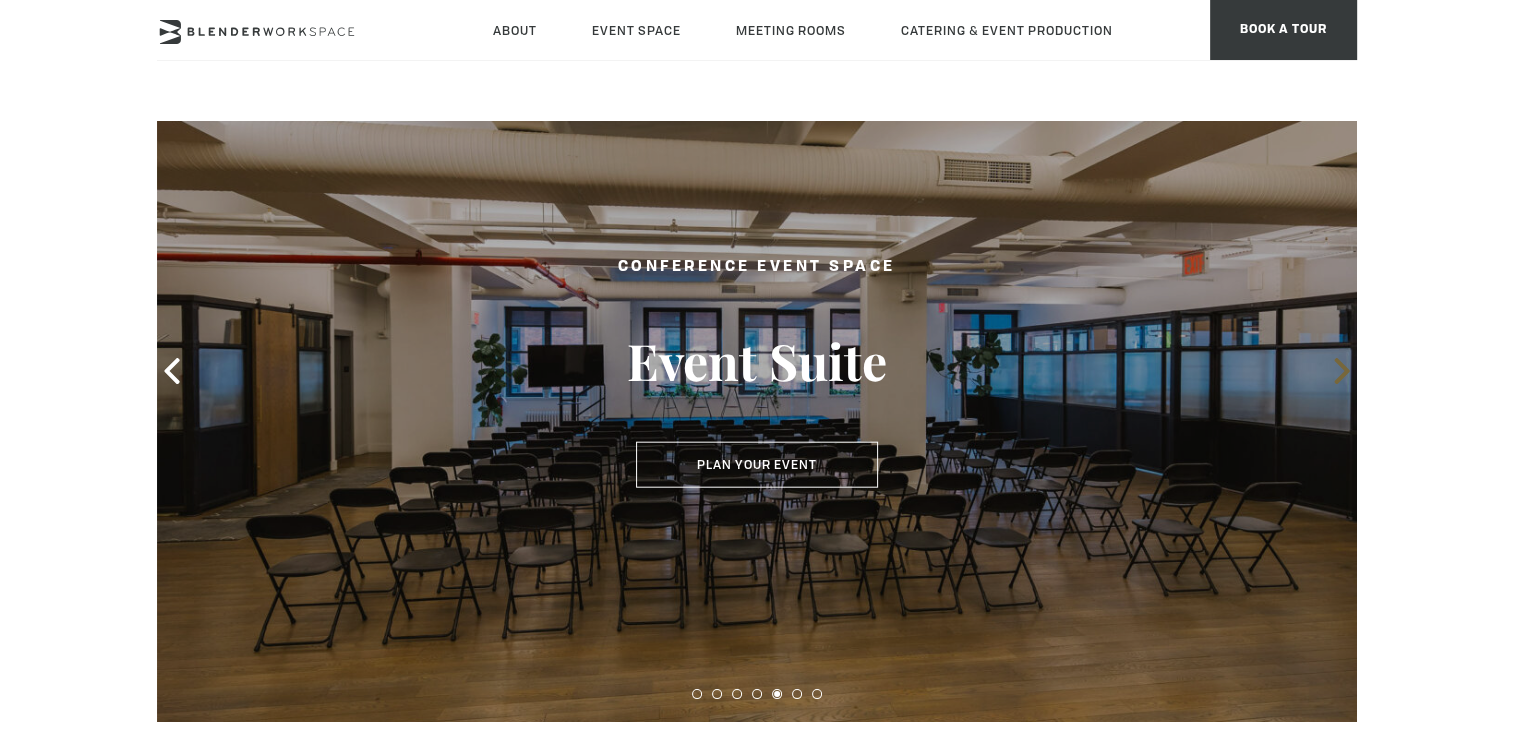 click 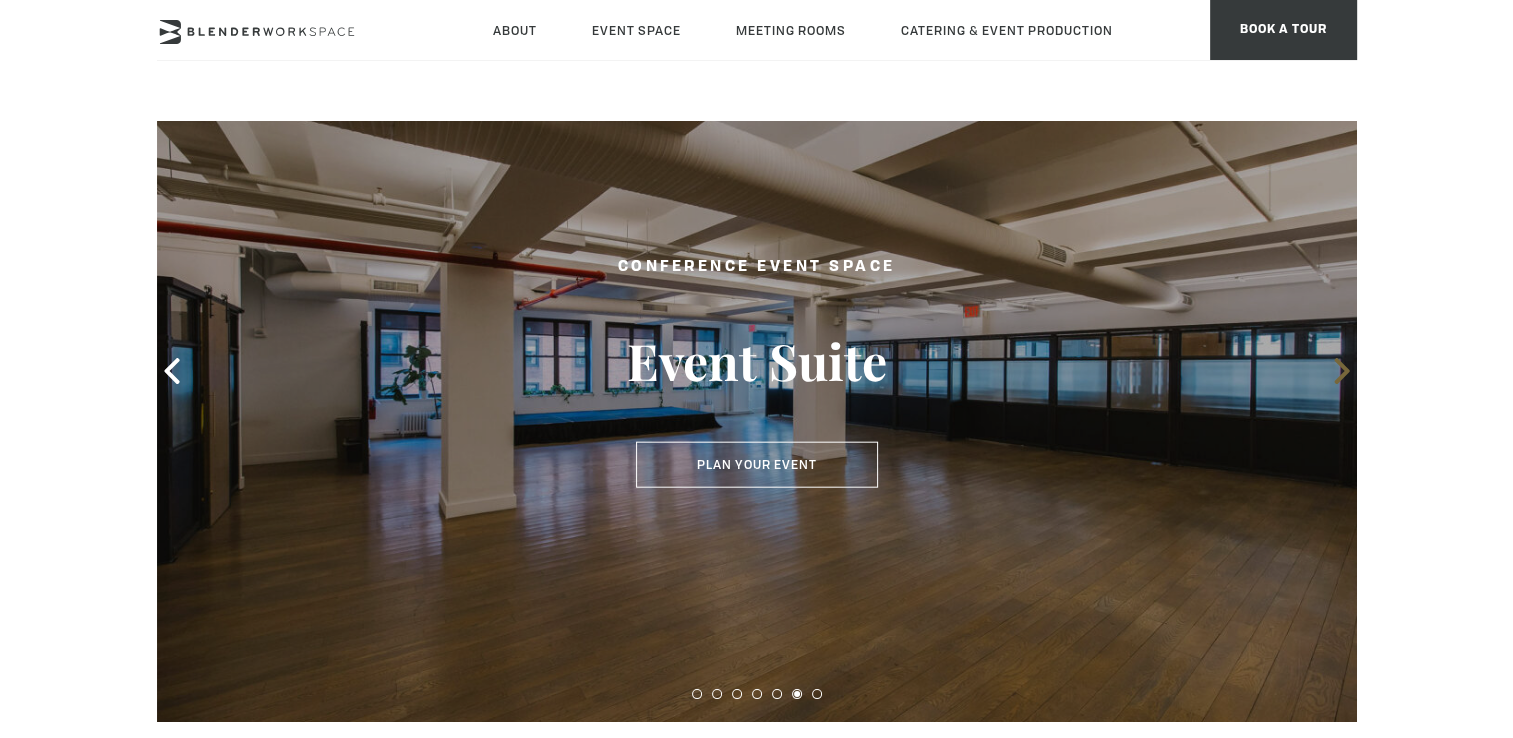 click 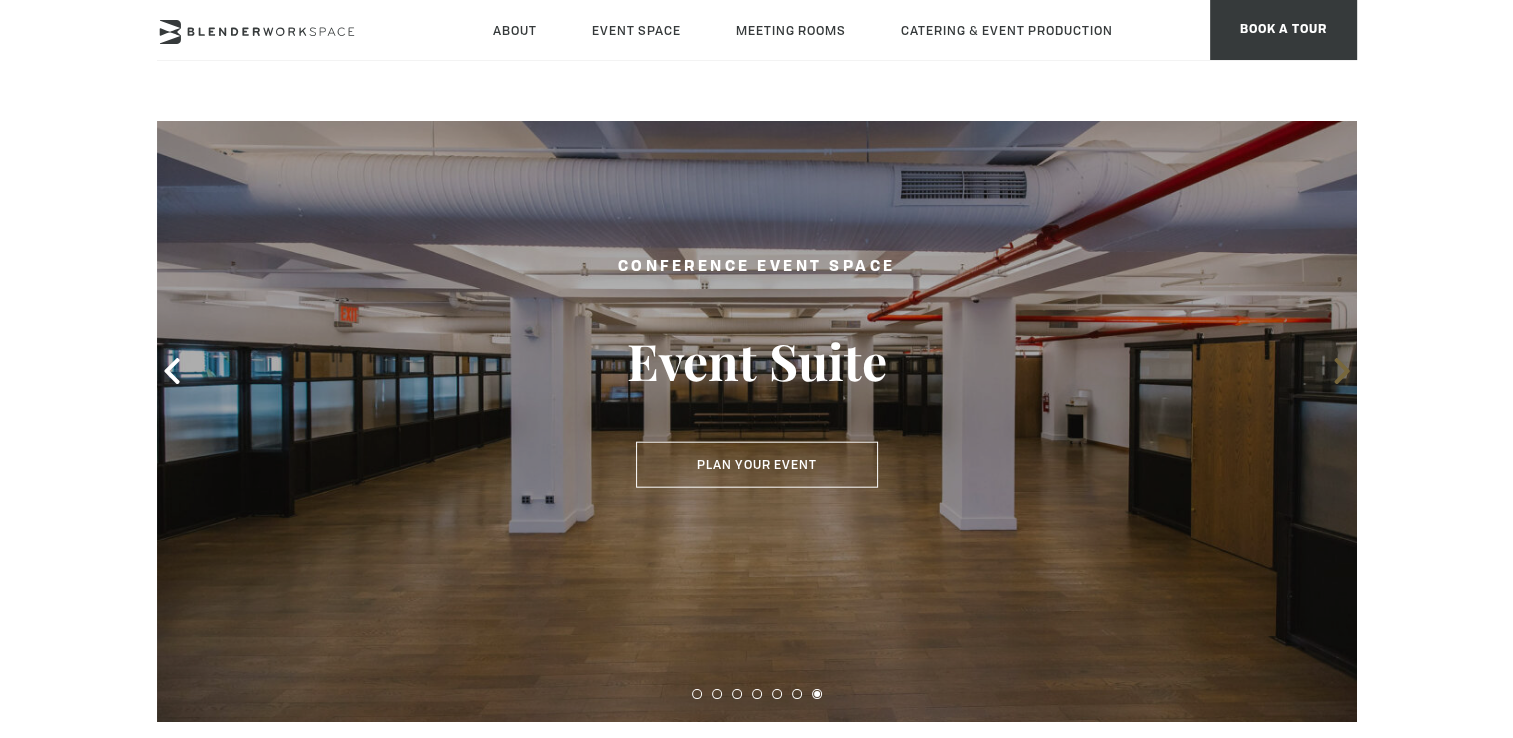 click 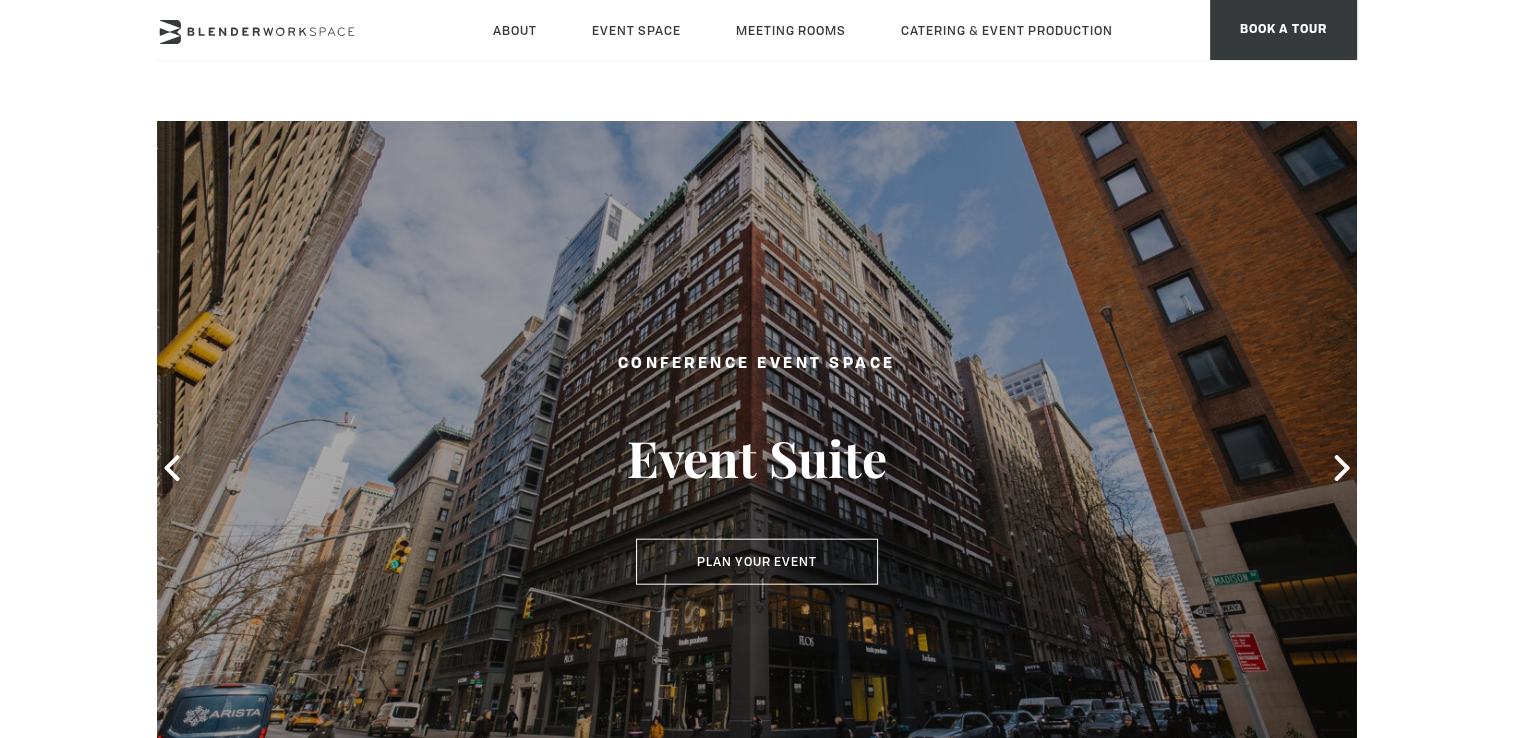 scroll, scrollTop: 0, scrollLeft: 0, axis: both 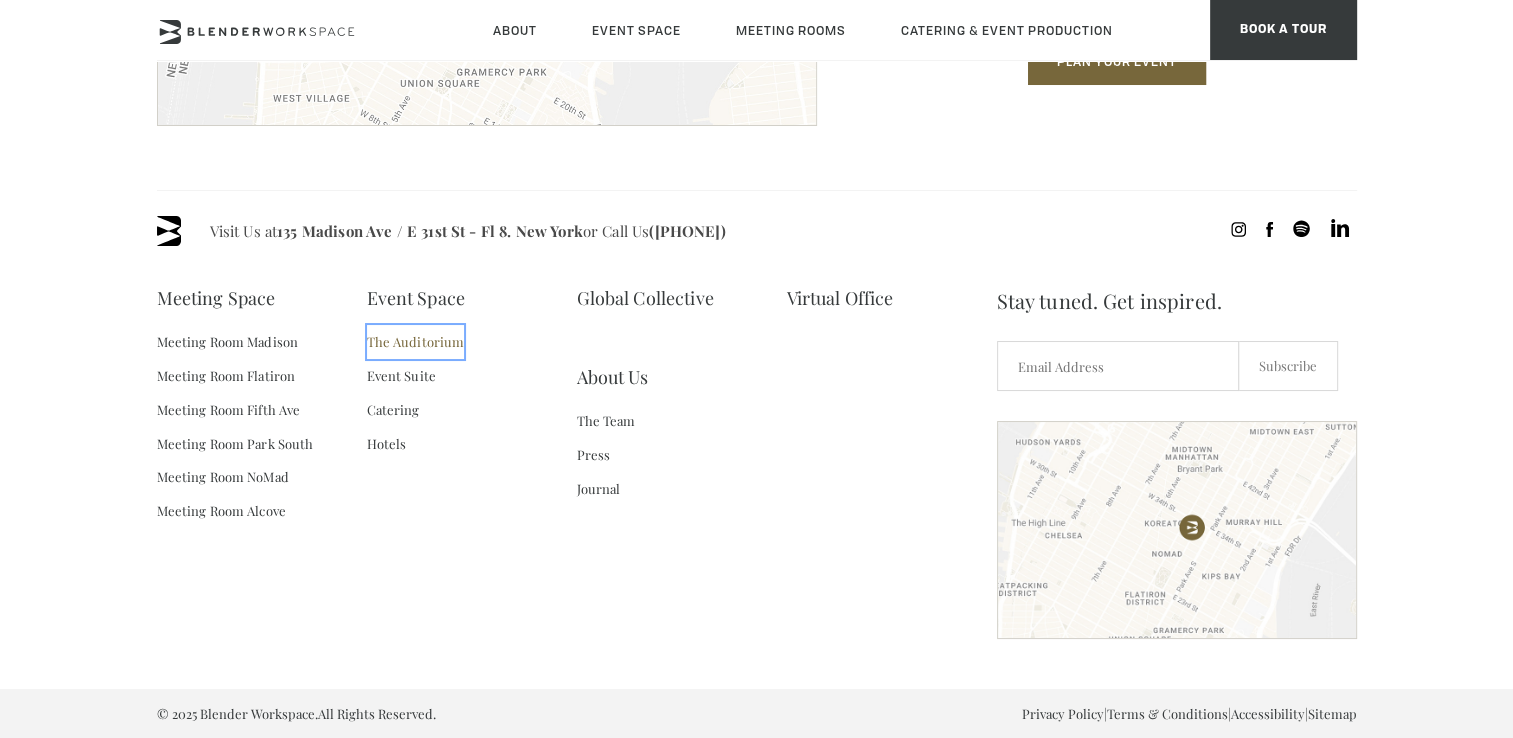 click on "The Auditorium" at bounding box center [416, 342] 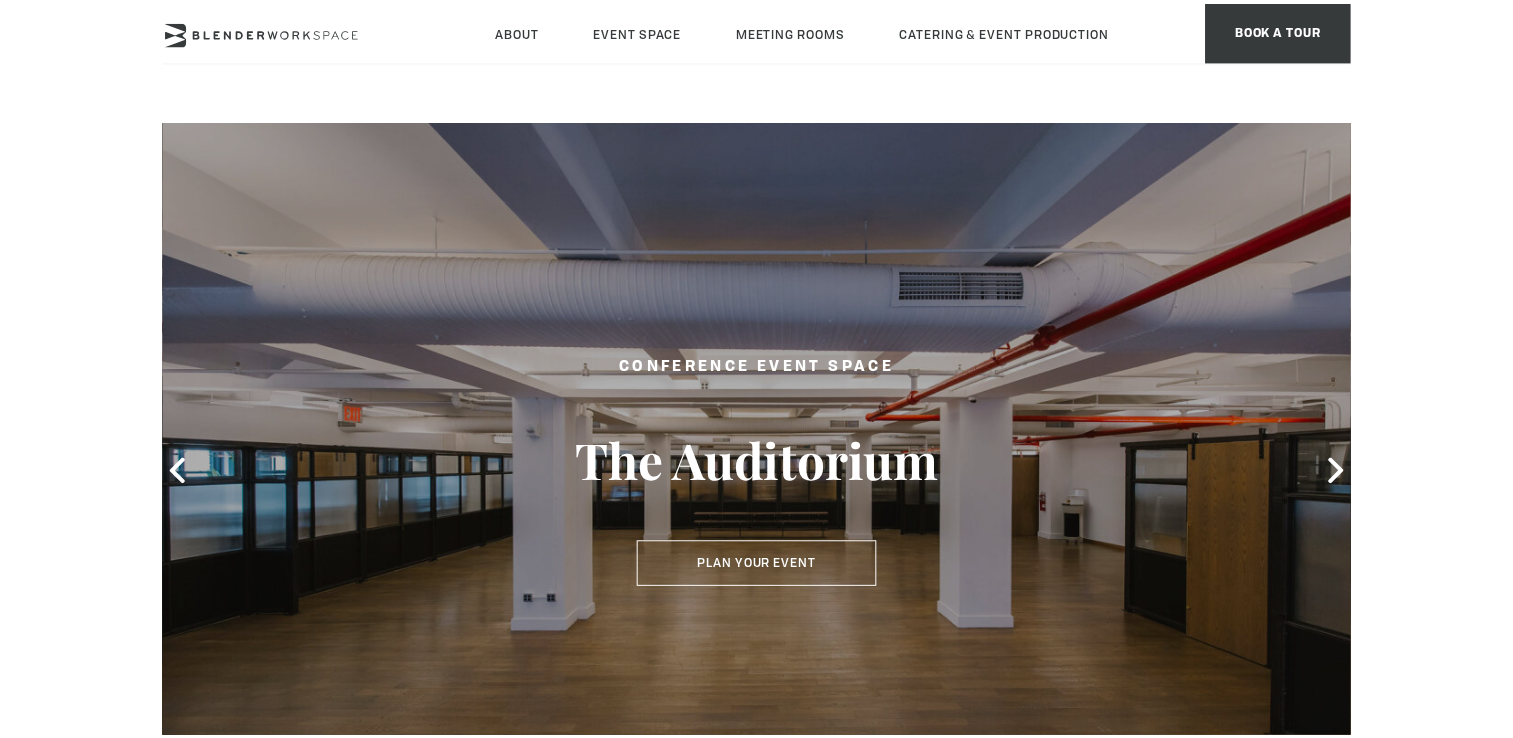 scroll, scrollTop: 0, scrollLeft: 0, axis: both 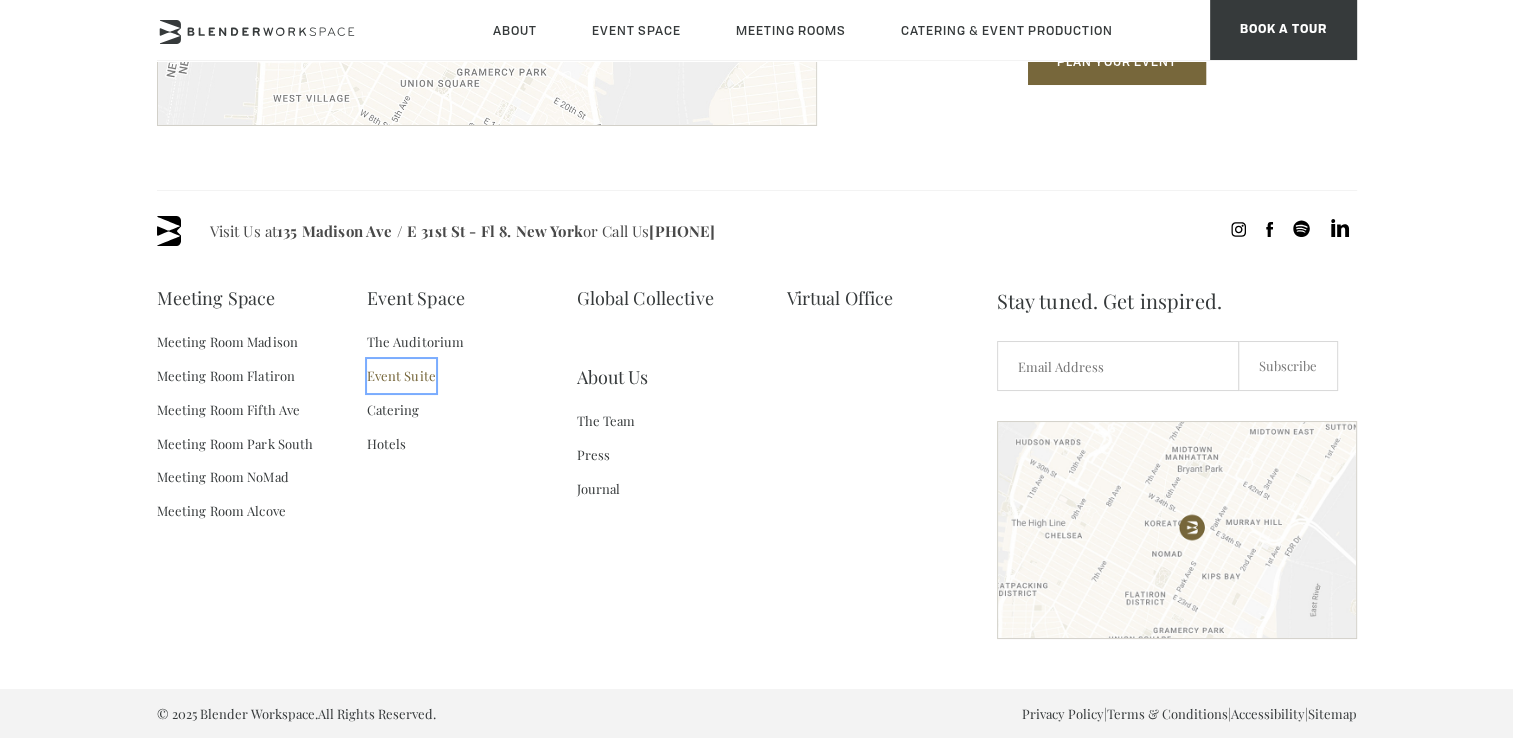 click on "Event Suite" at bounding box center [401, 376] 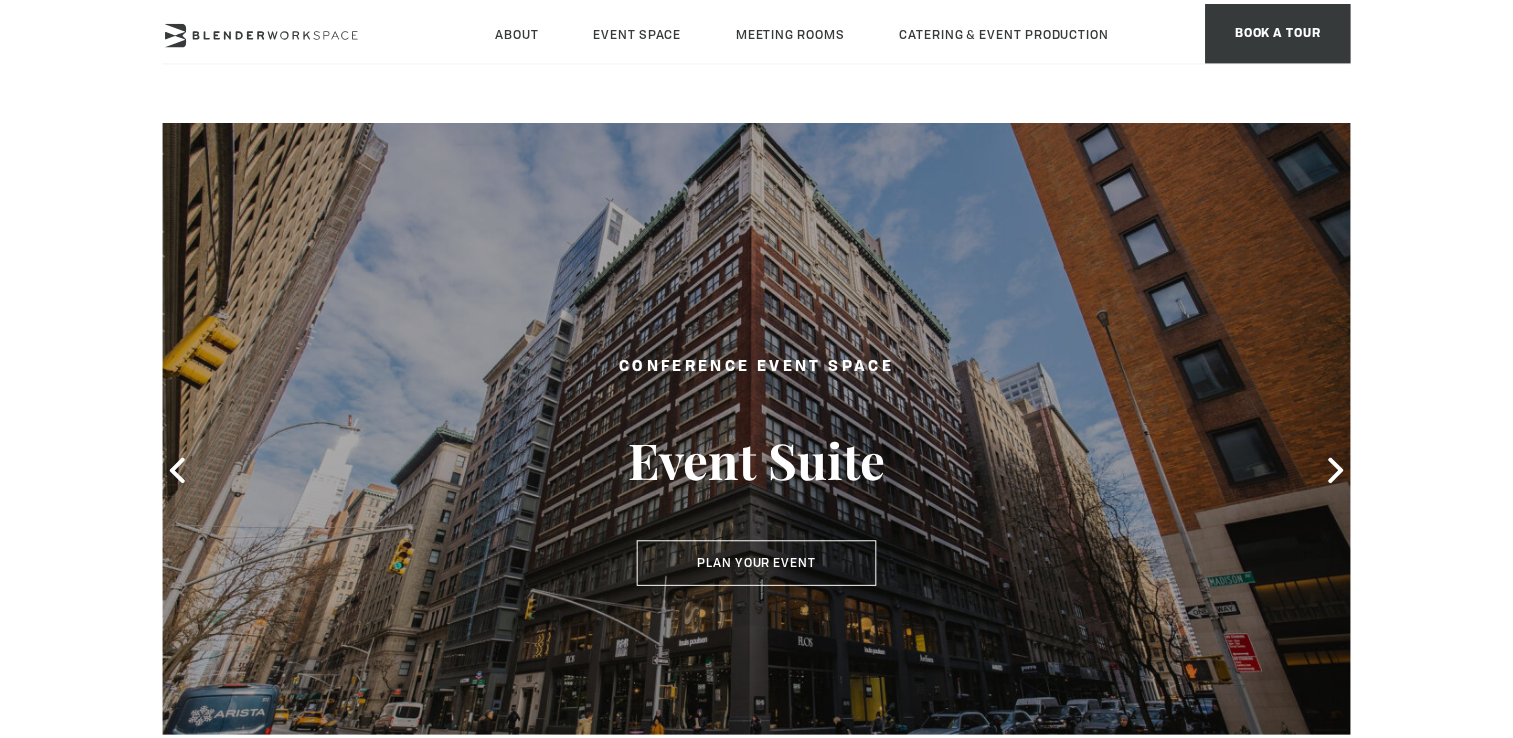 scroll, scrollTop: 0, scrollLeft: 0, axis: both 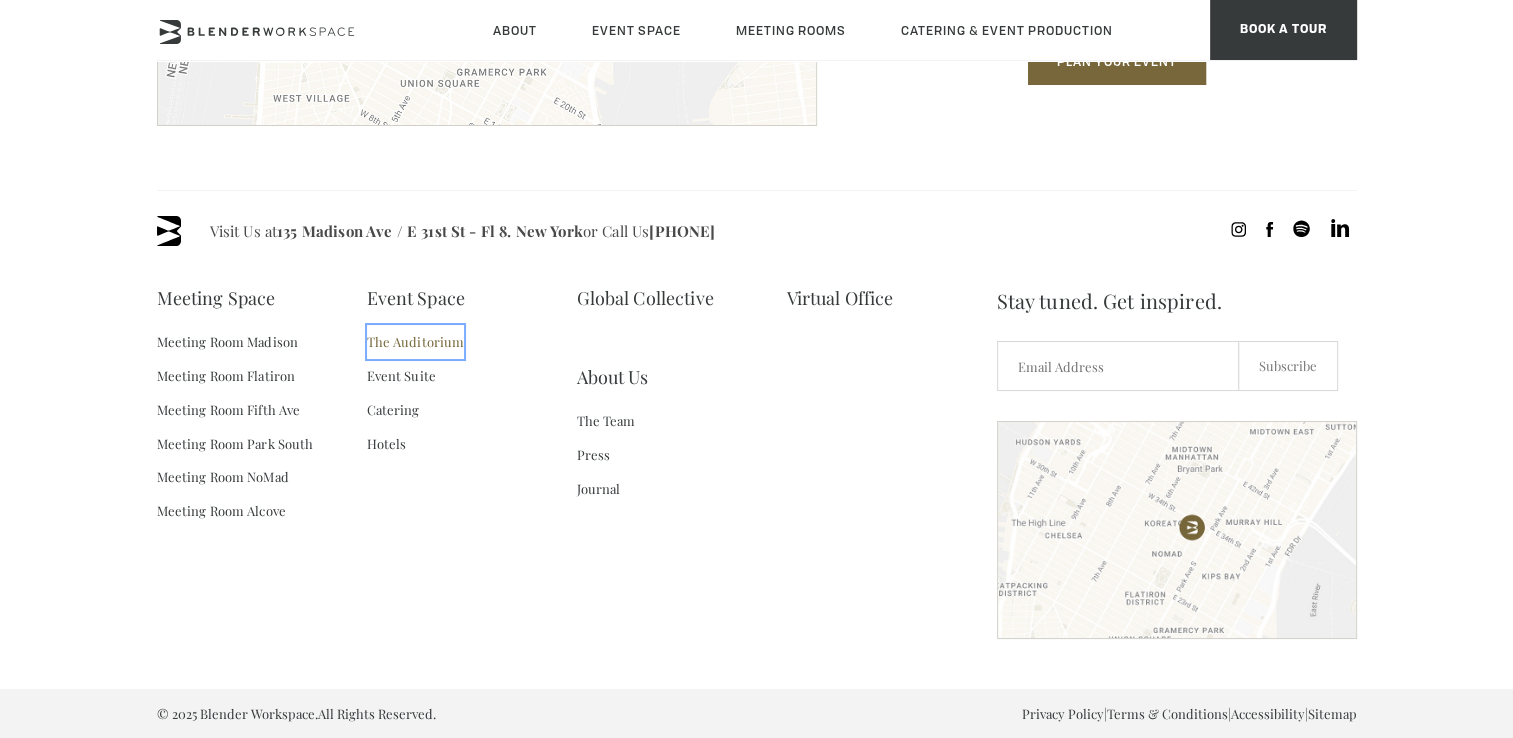 click on "The Auditorium" at bounding box center [416, 342] 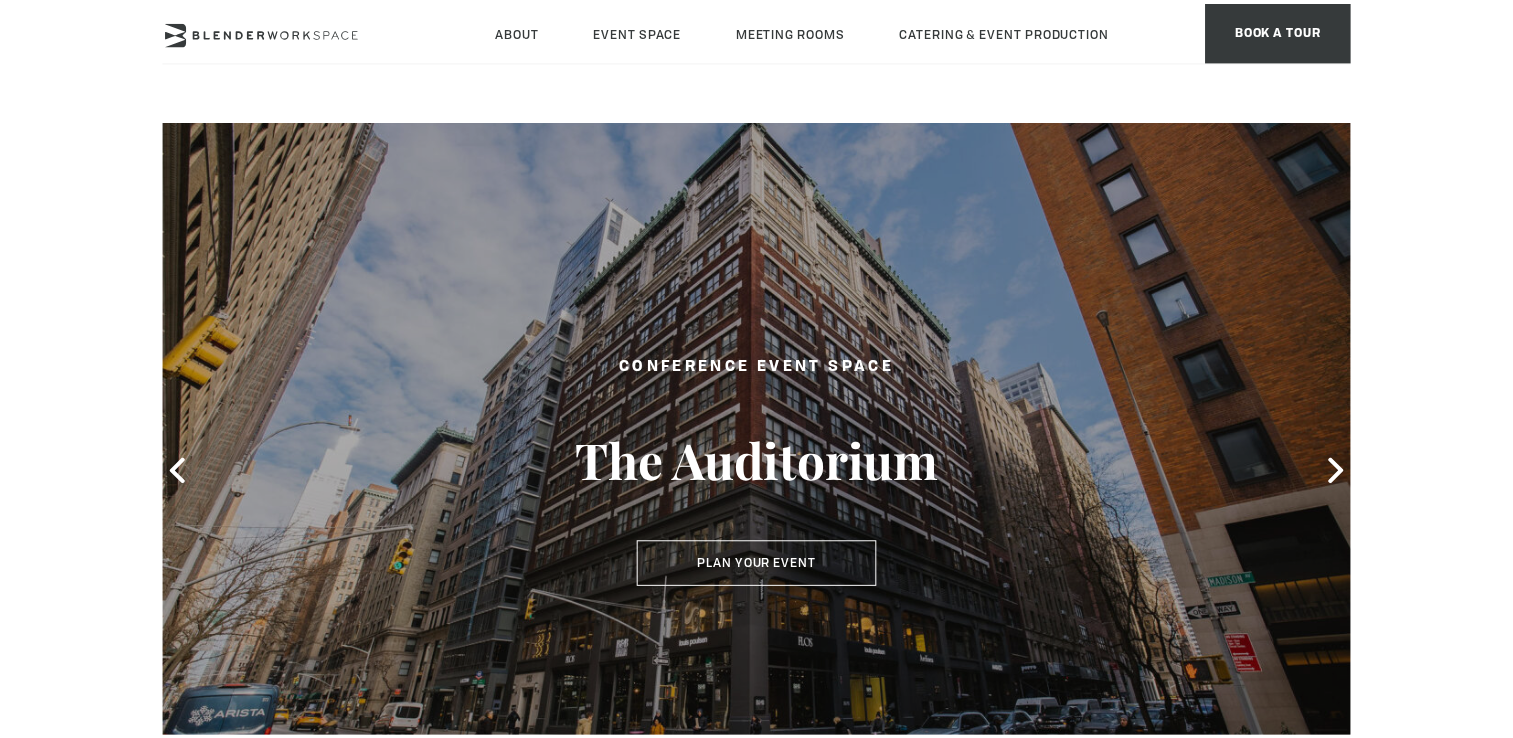 scroll, scrollTop: 0, scrollLeft: 0, axis: both 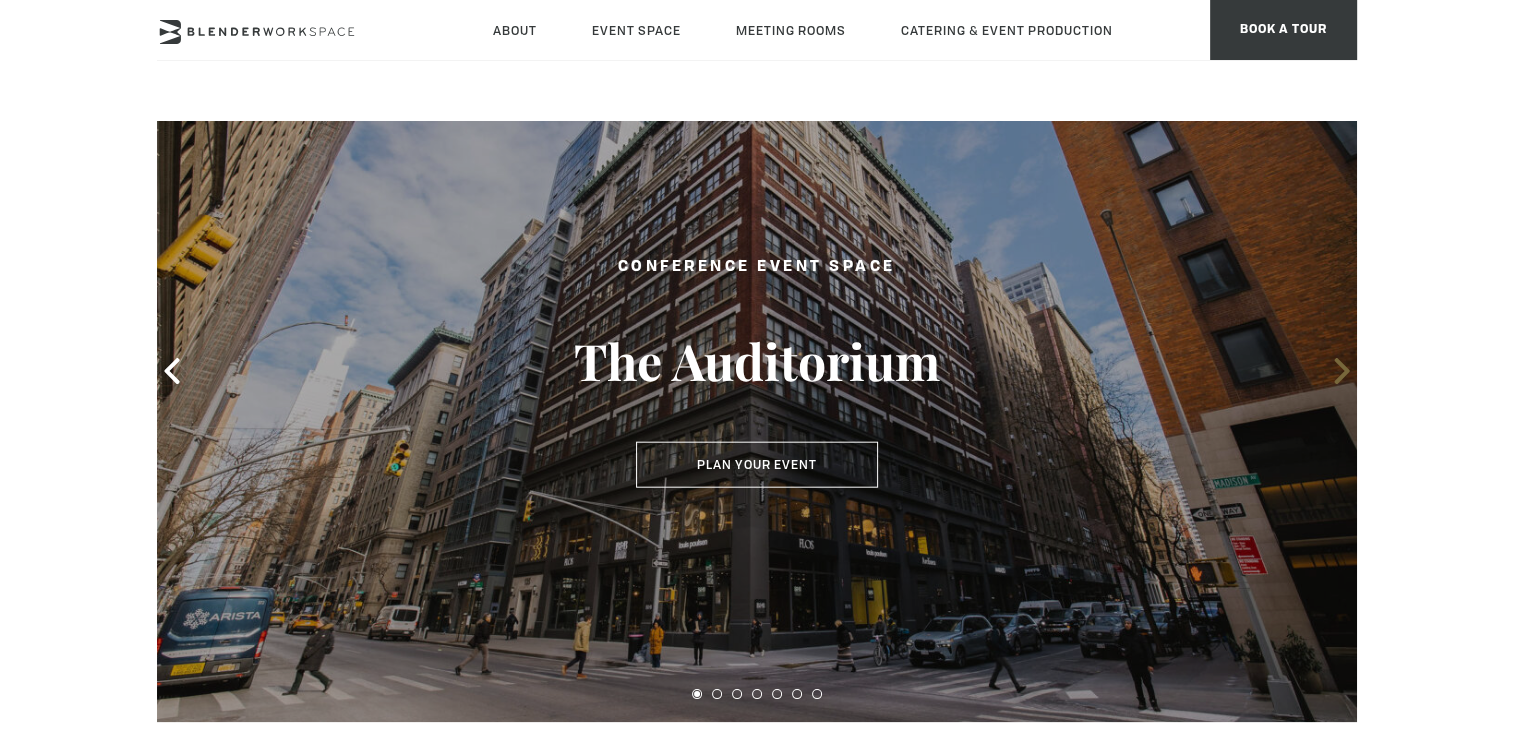 click 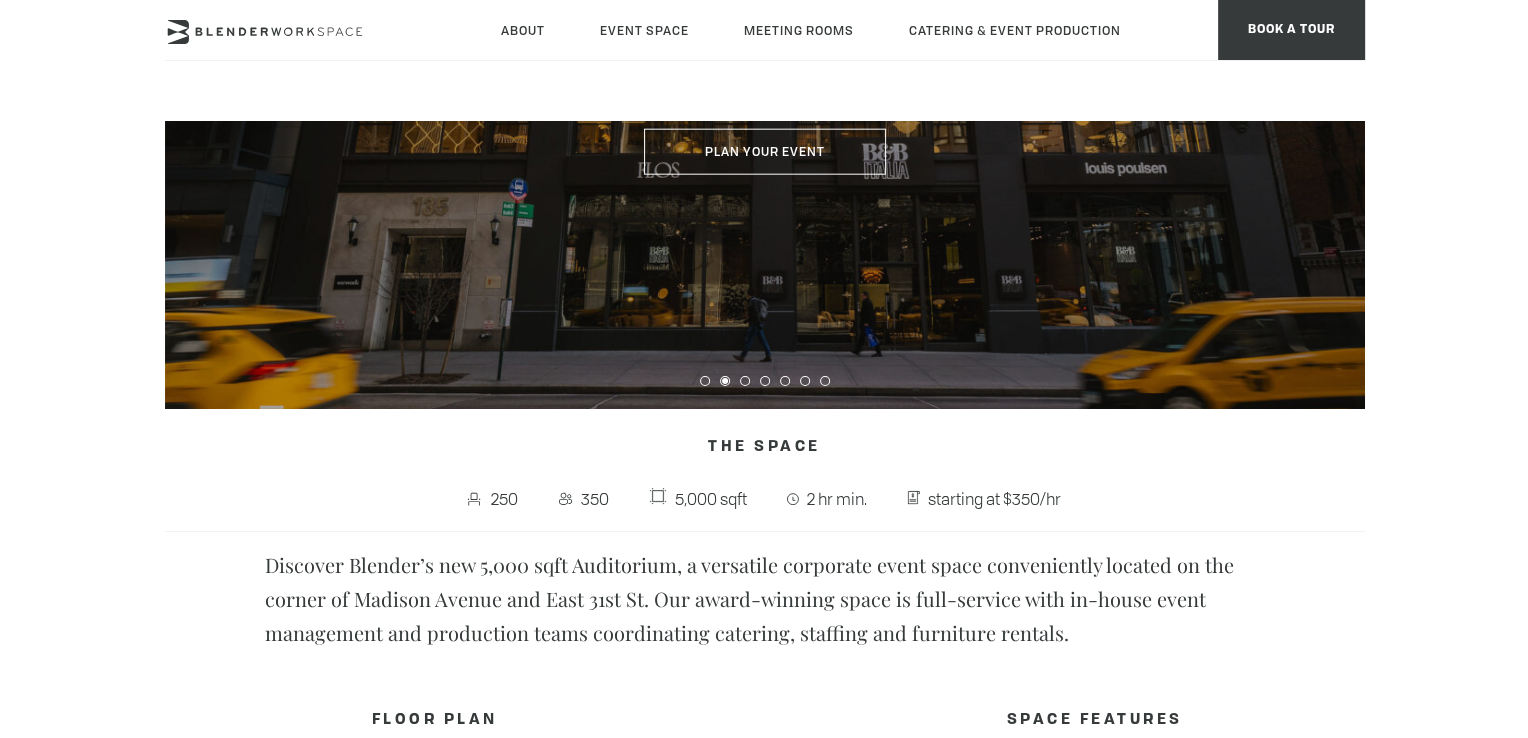 scroll, scrollTop: 200, scrollLeft: 0, axis: vertical 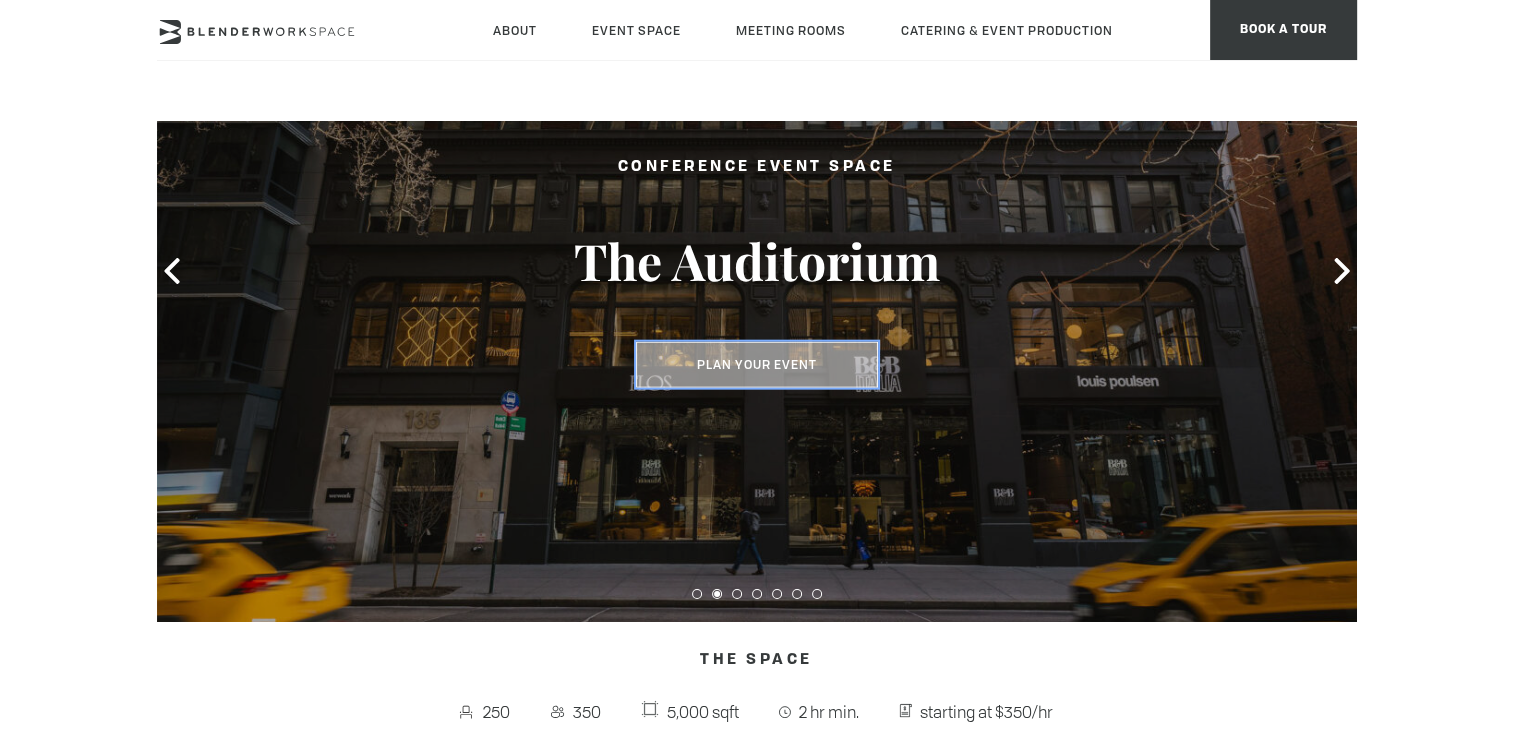 click on "Plan Your Event" at bounding box center (757, 365) 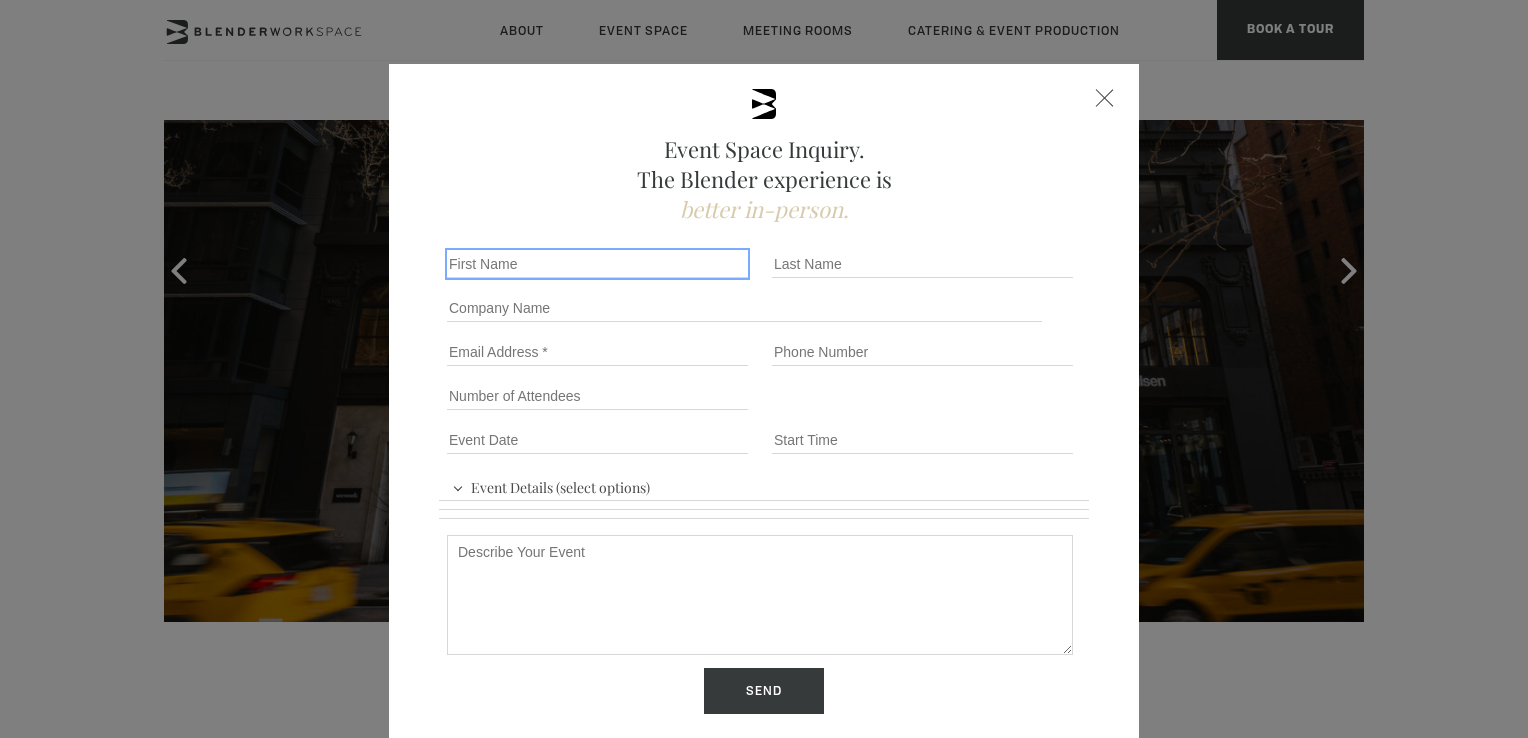 click on "First name" at bounding box center (597, 264) 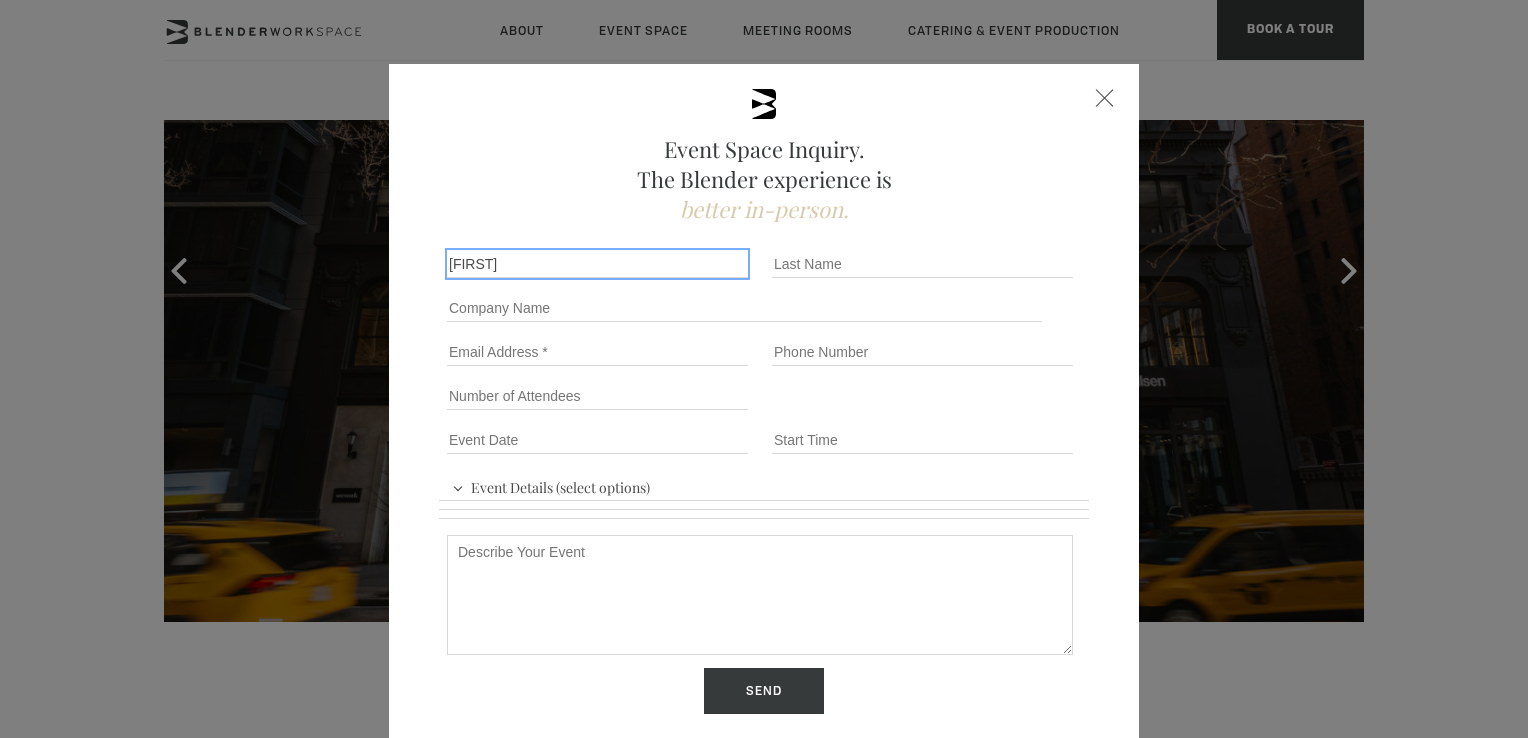 type on "[FIRST]" 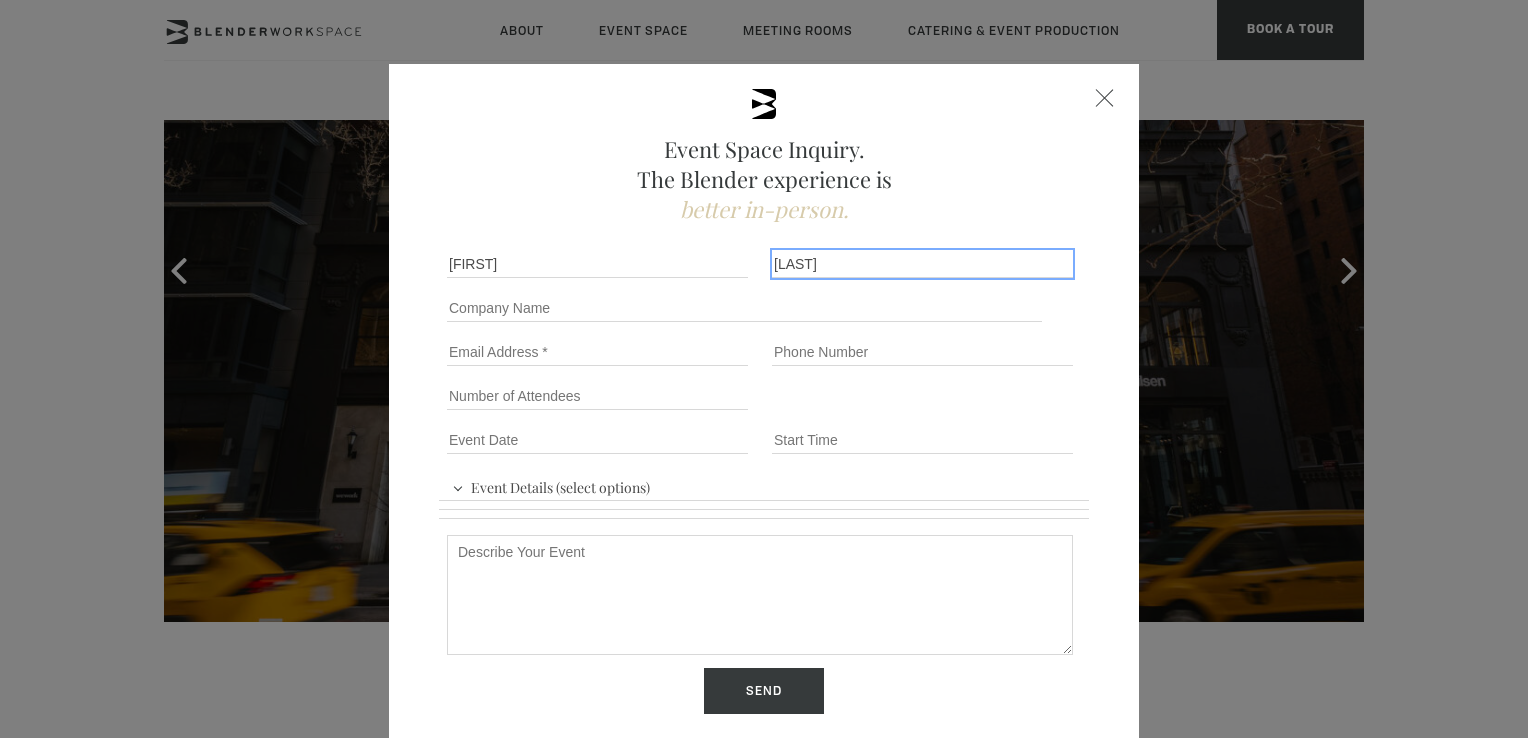 type on "[LAST]" 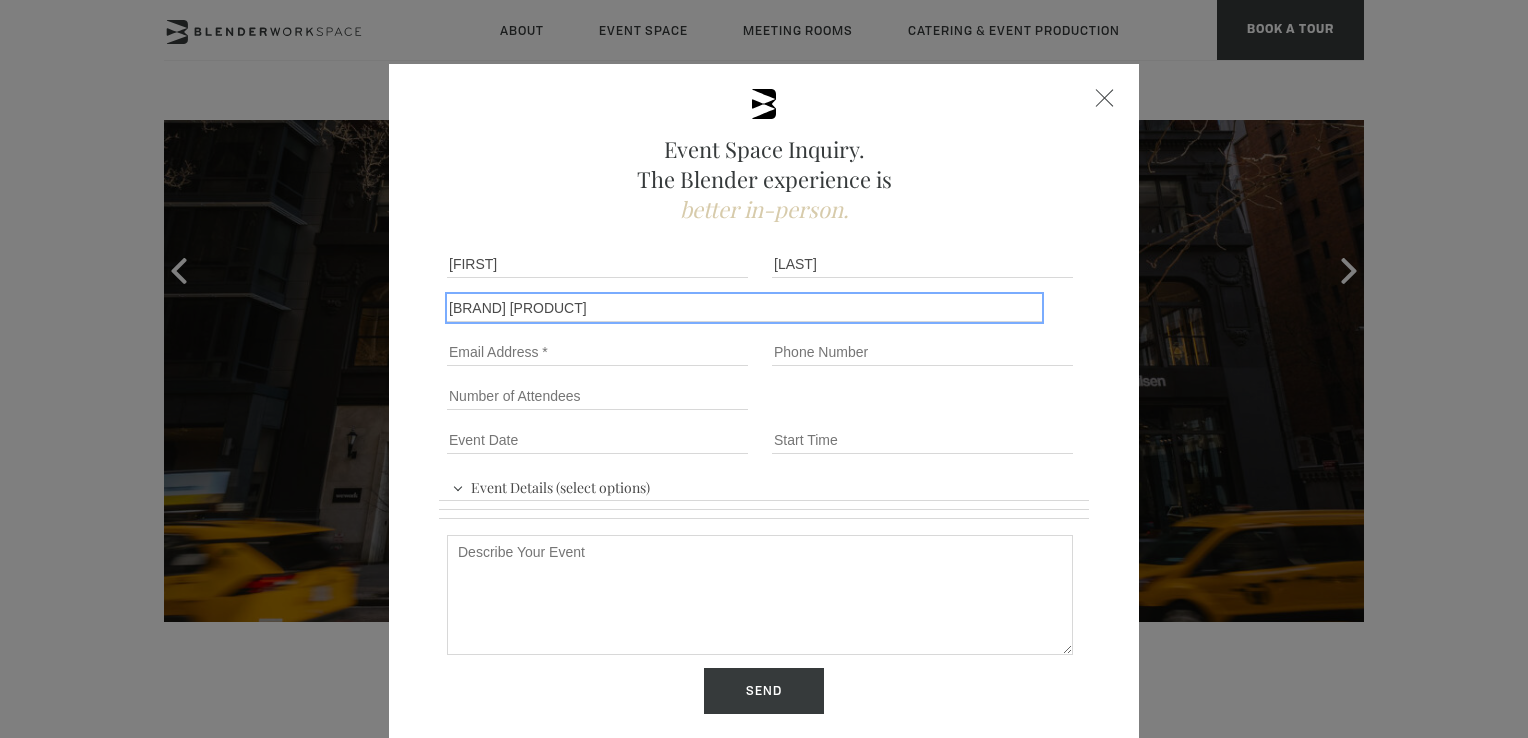 type on "[BRAND] [PRODUCT]" 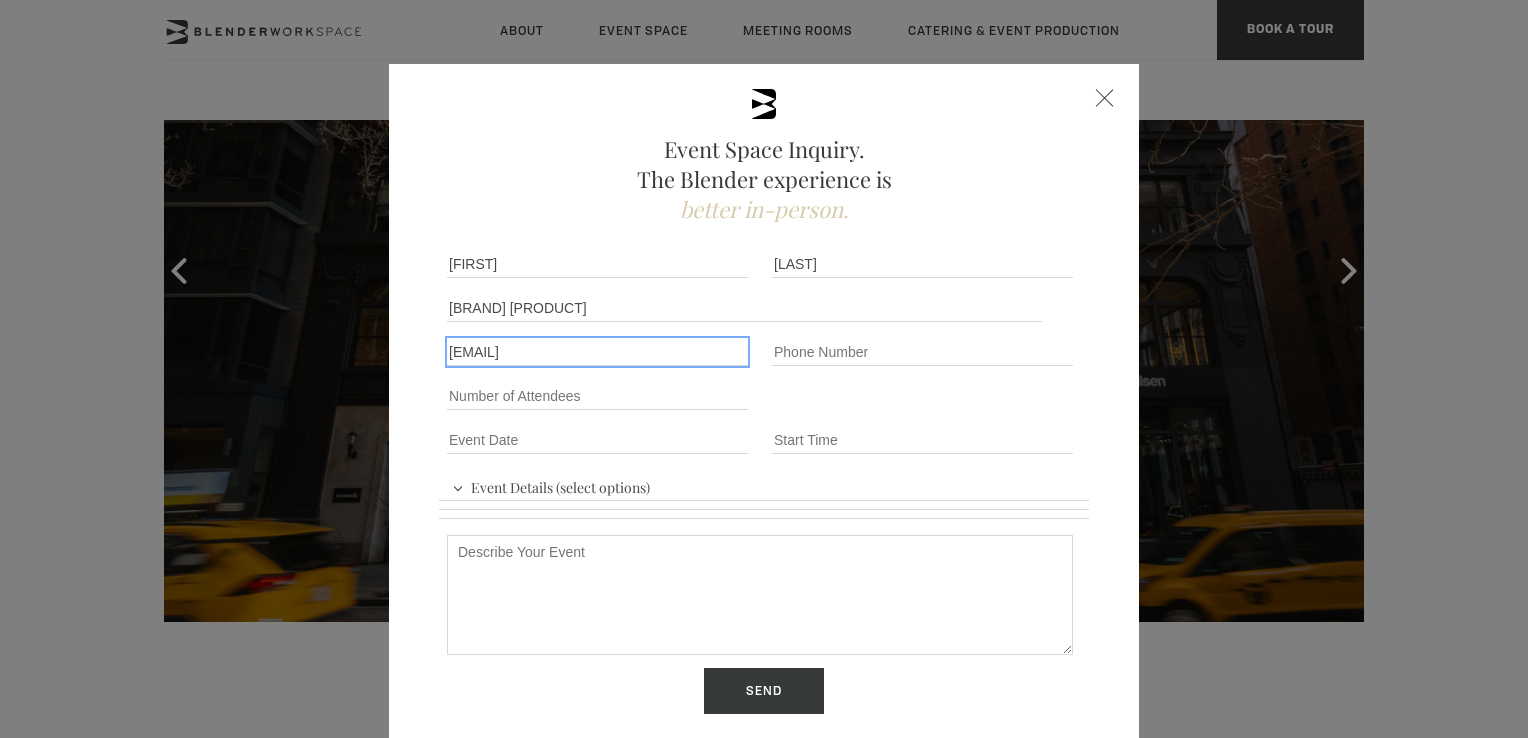type on "[EMAIL]" 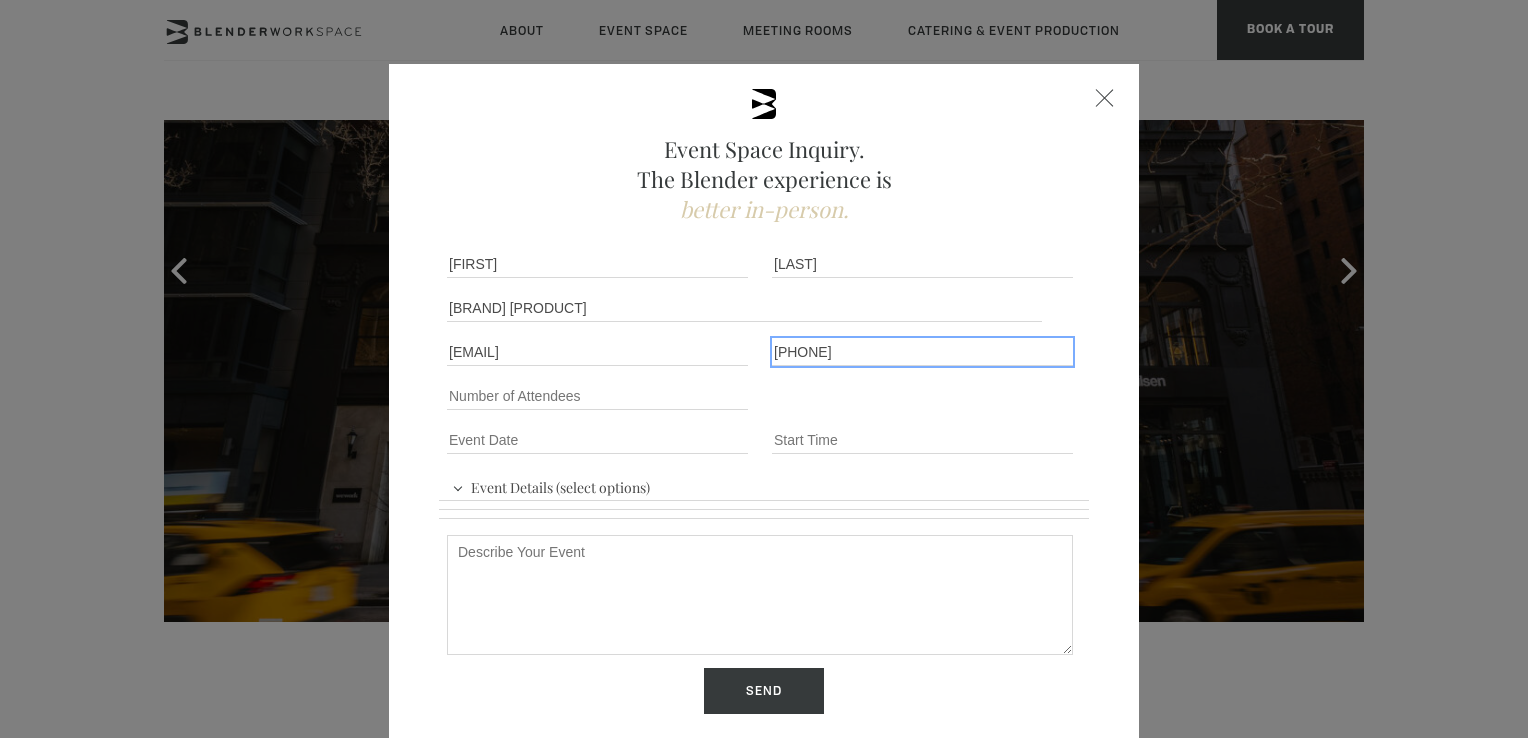 type on "[PHONE]" 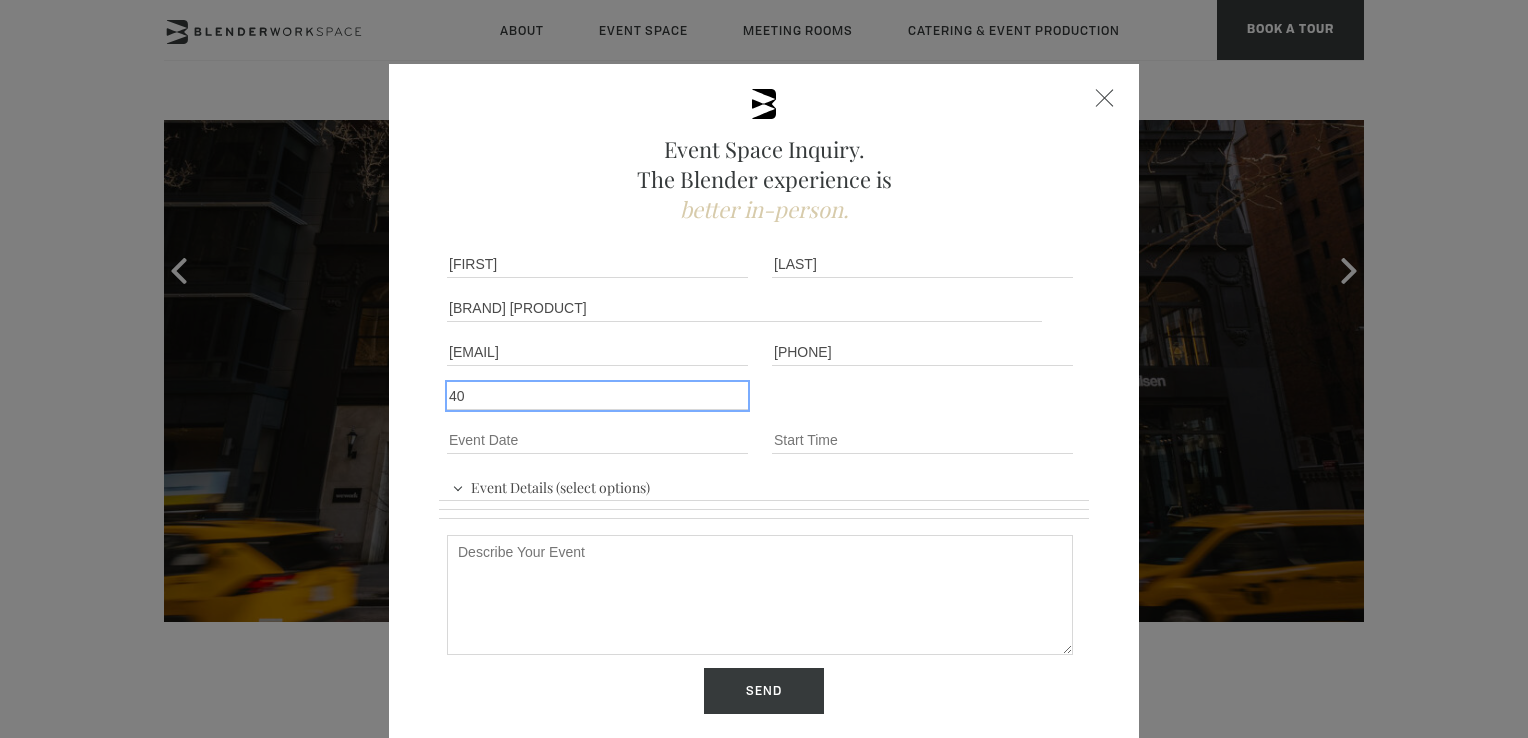 type on "40" 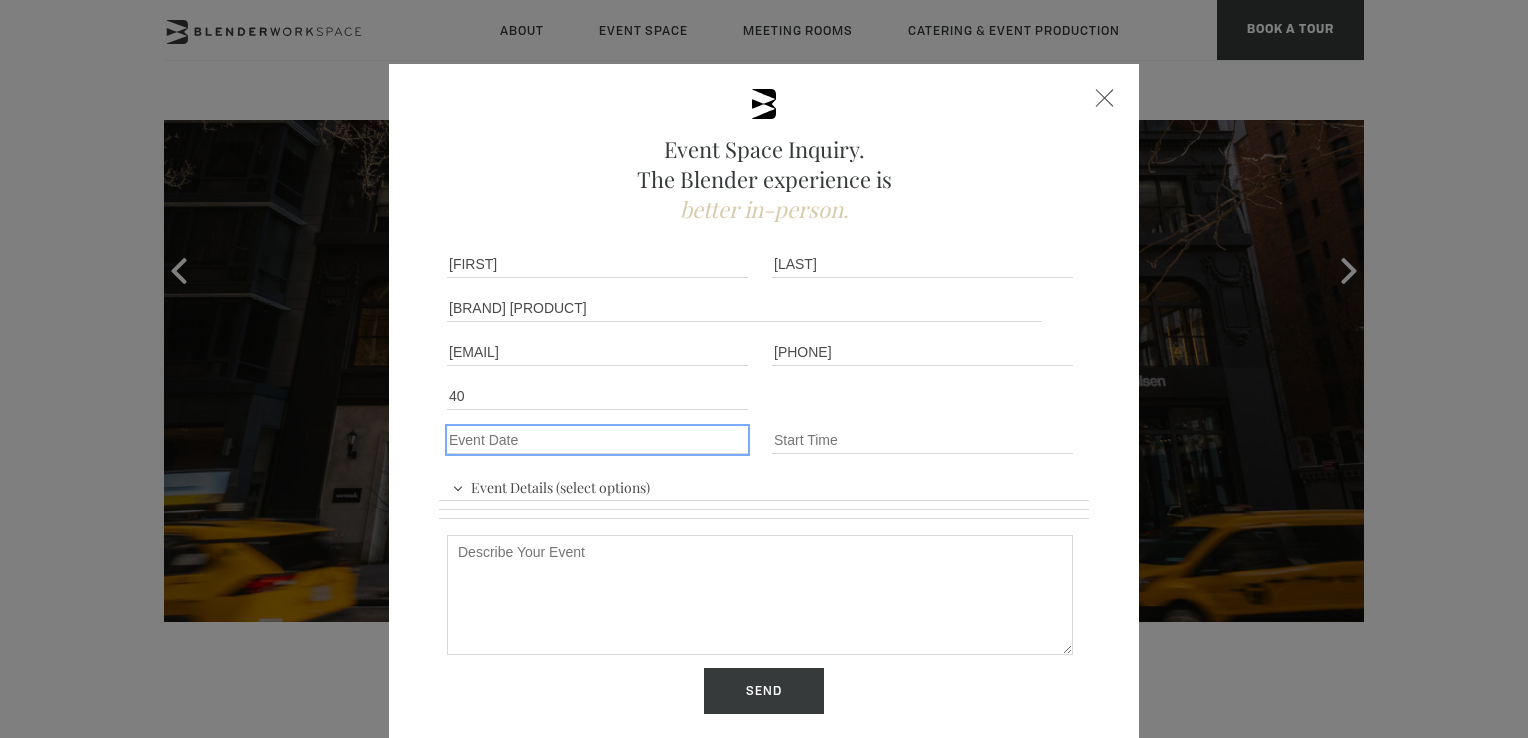 click on "Event Date *" at bounding box center [597, 440] 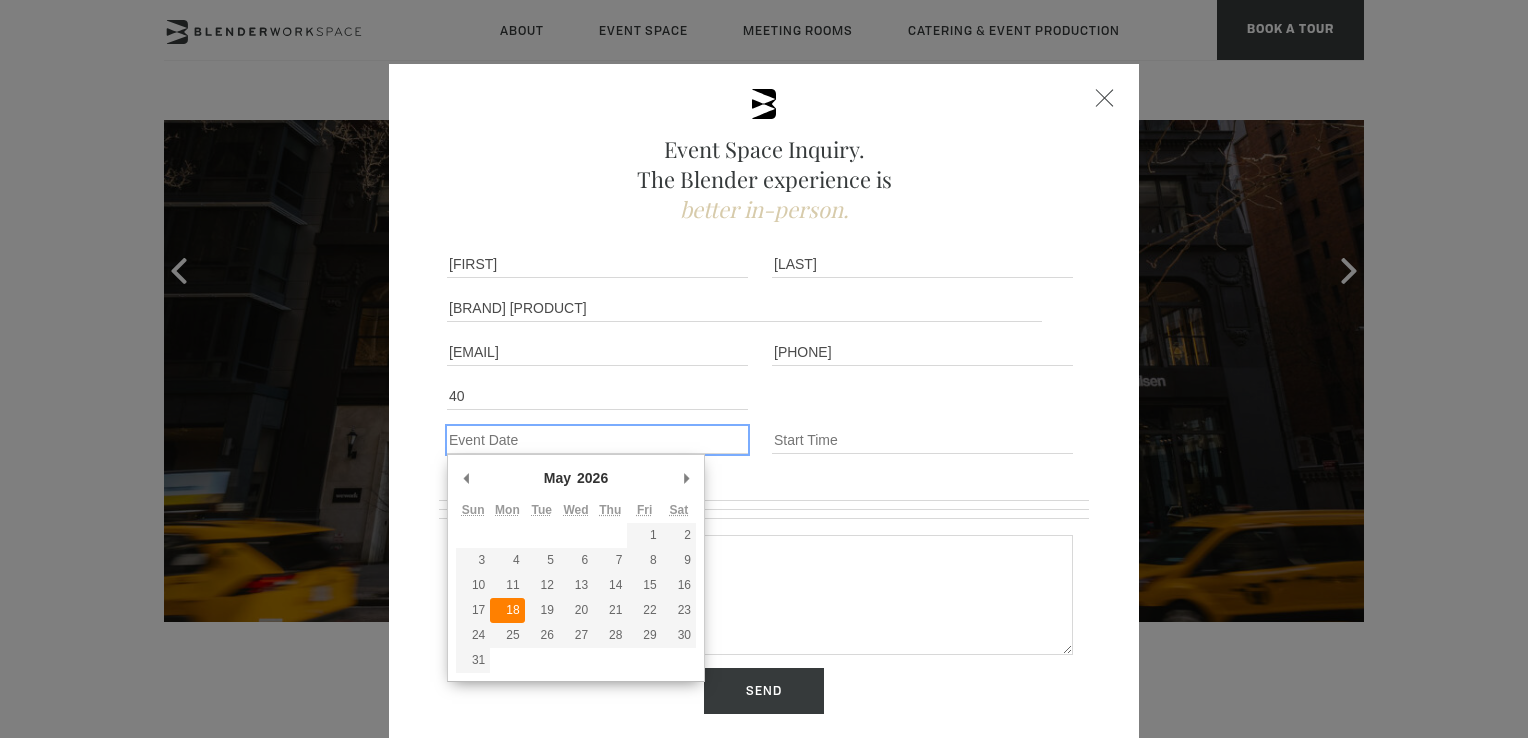 type on "[DATE]" 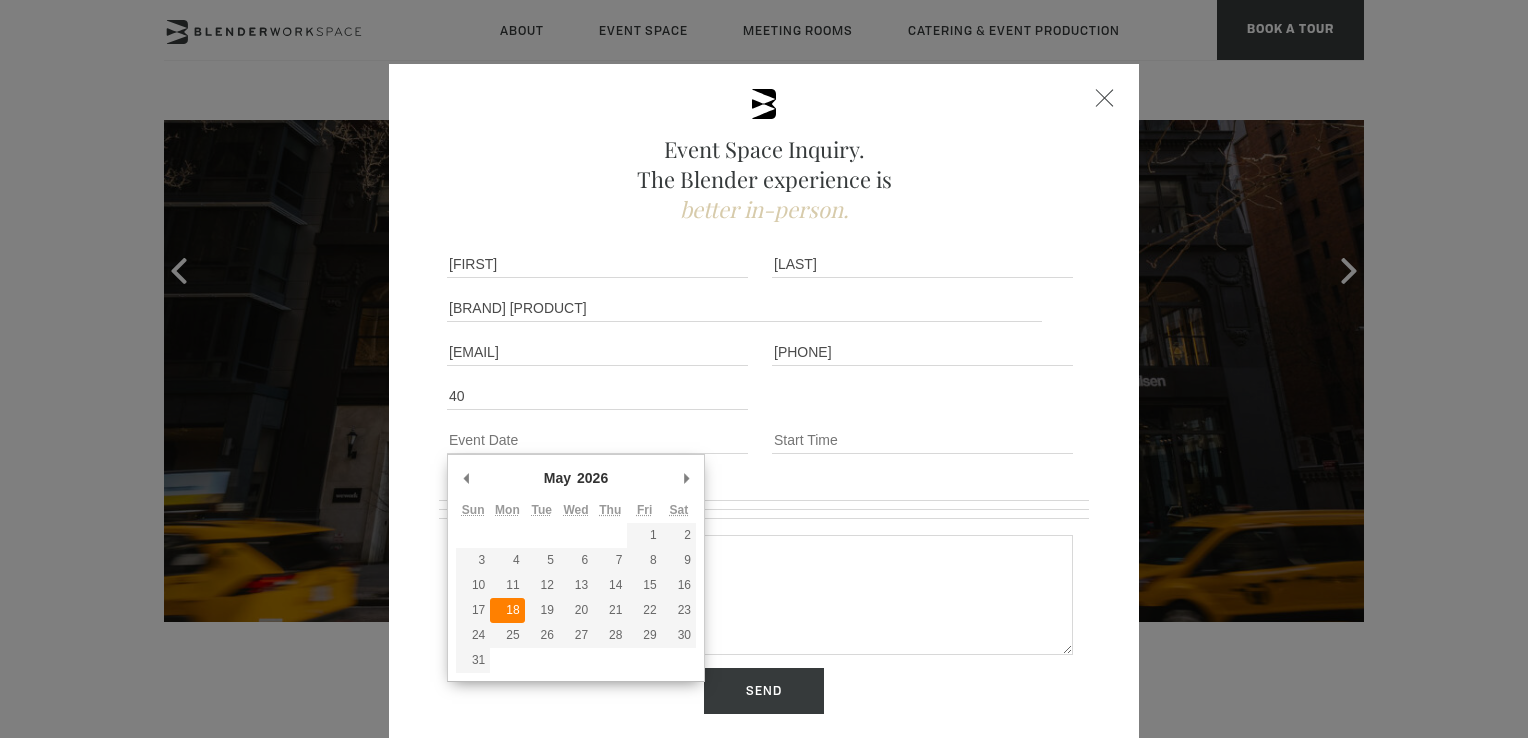 type on "[DATE]" 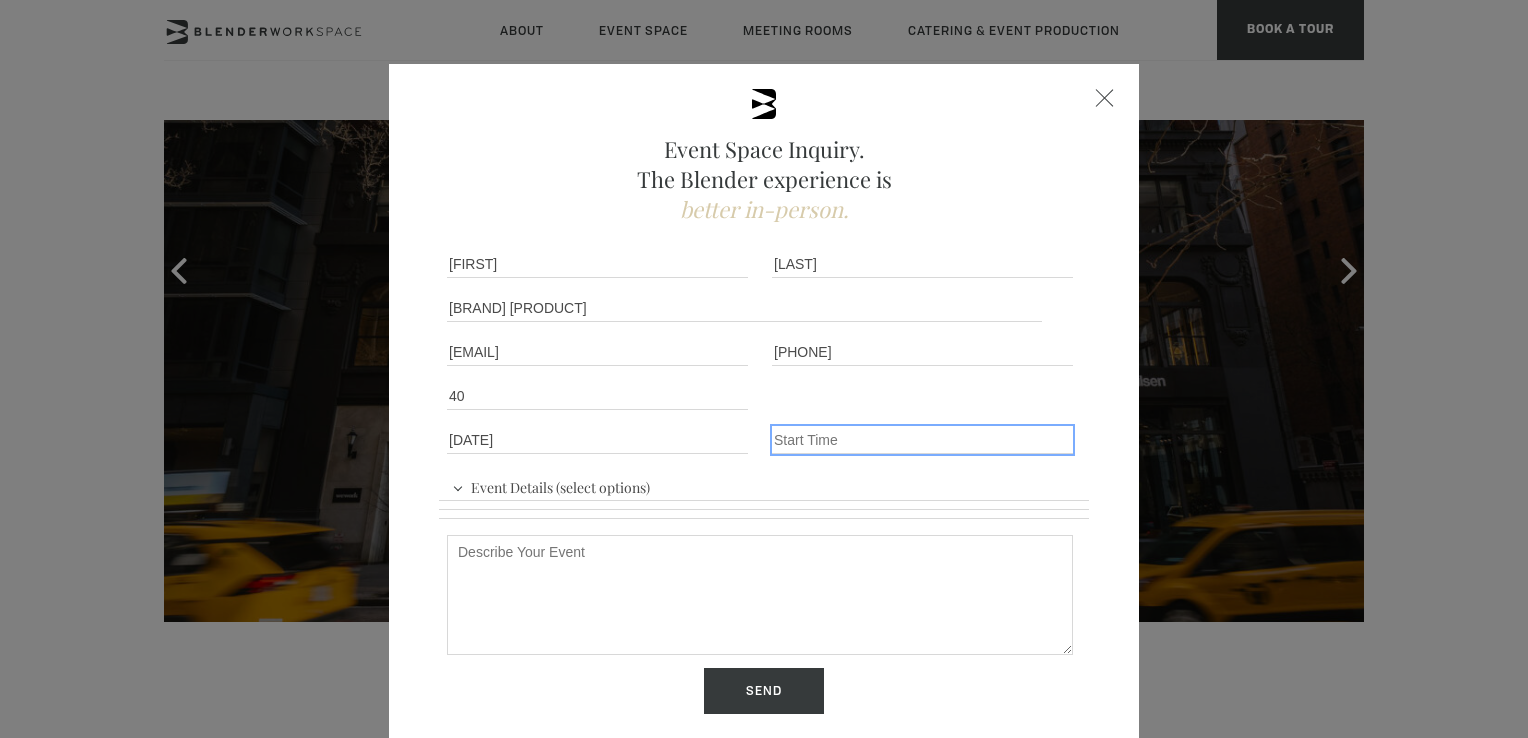 click on "Event Time" at bounding box center [922, 440] 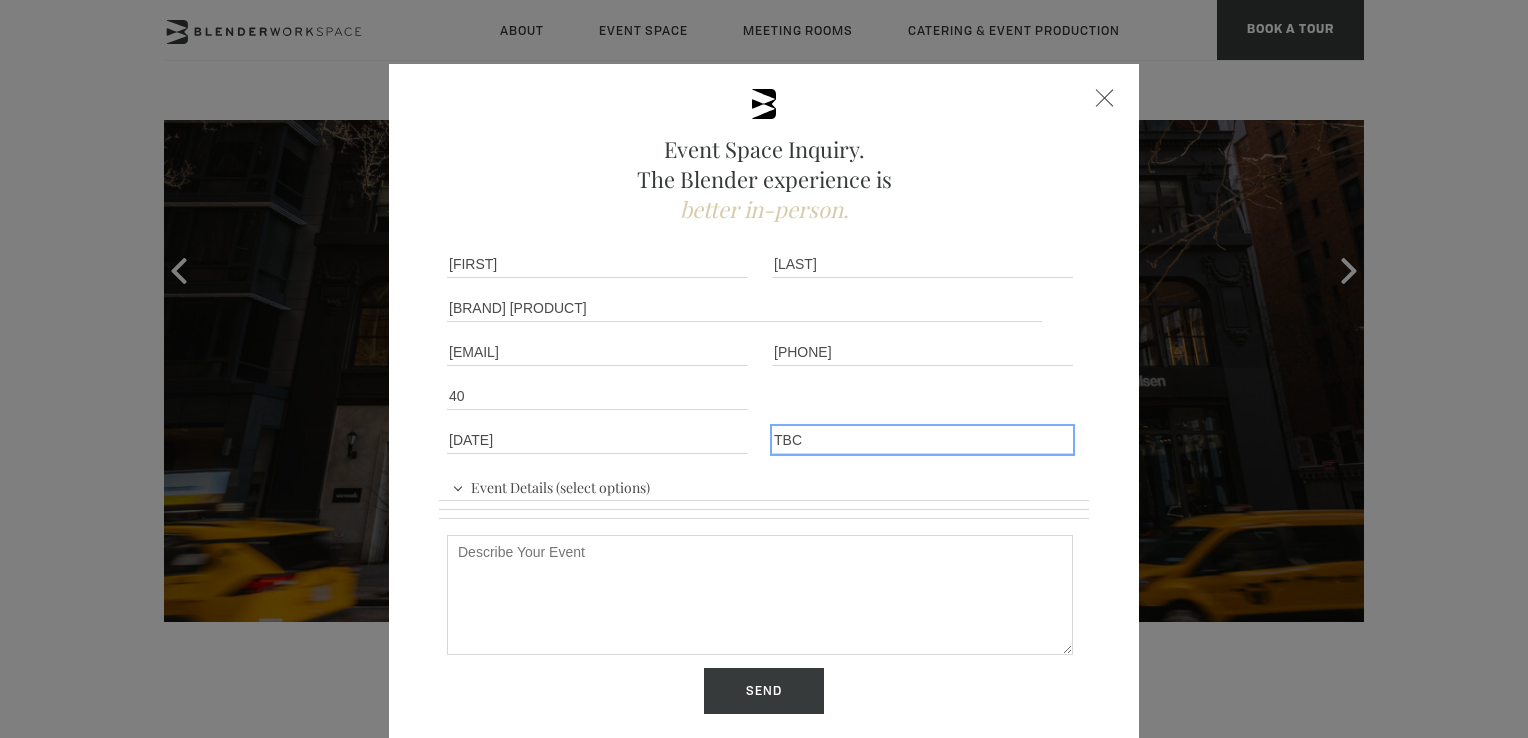 type on "TBC" 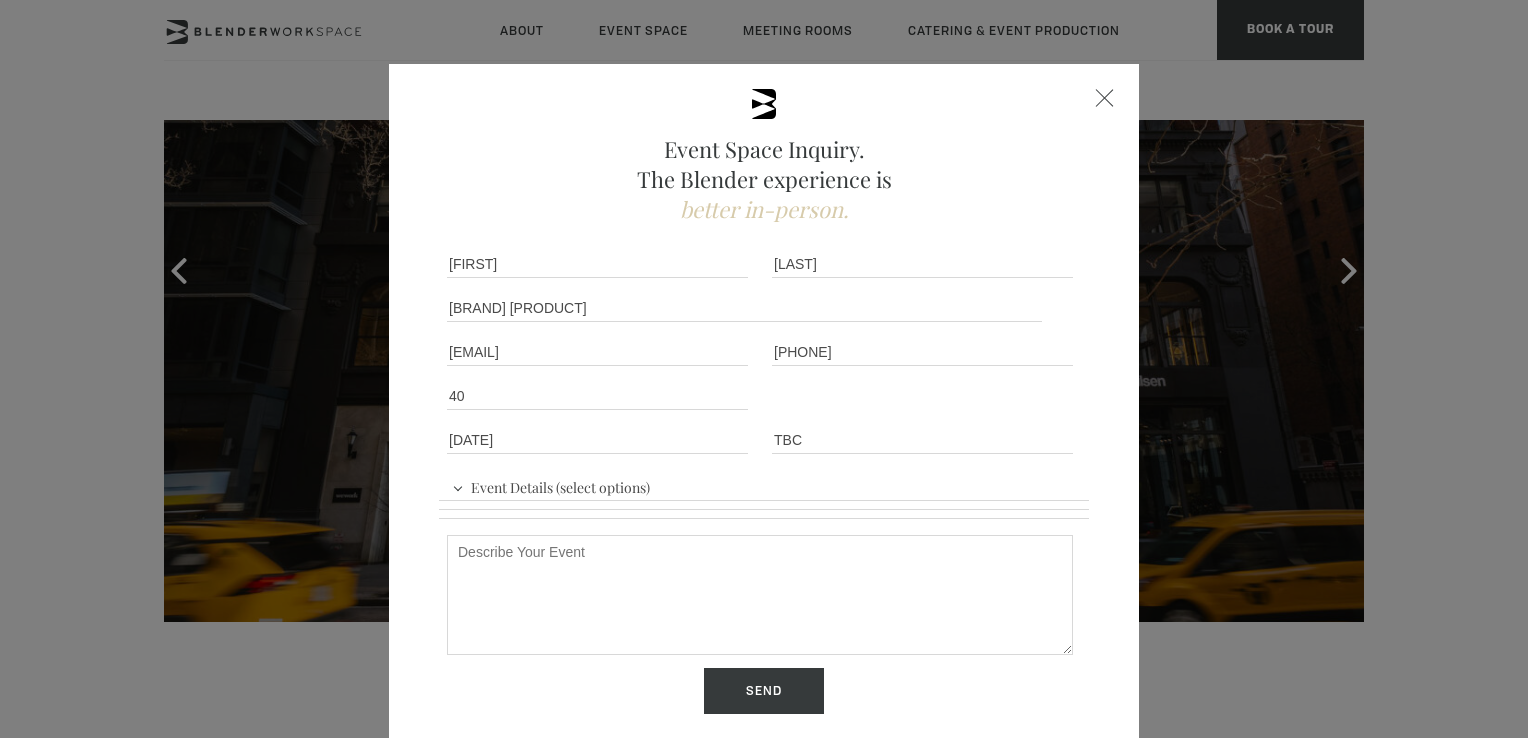 click on "Event Details (select options) Conference Workshop Product Launch Trade Show Fundraiser Reception Classroom Style Presentation Theatre Style Presentation" at bounding box center (764, 573) 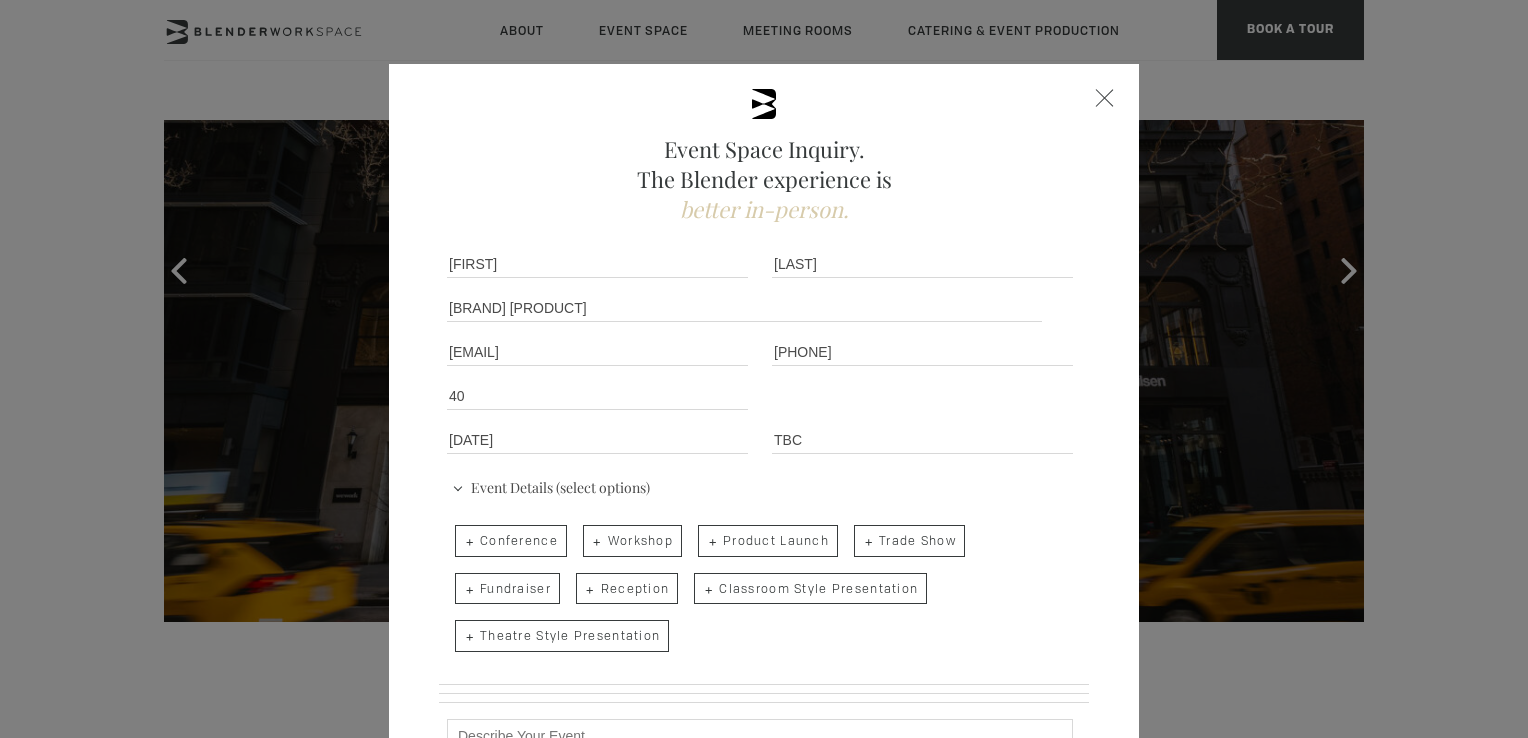 click on "Workshop" at bounding box center (632, 541) 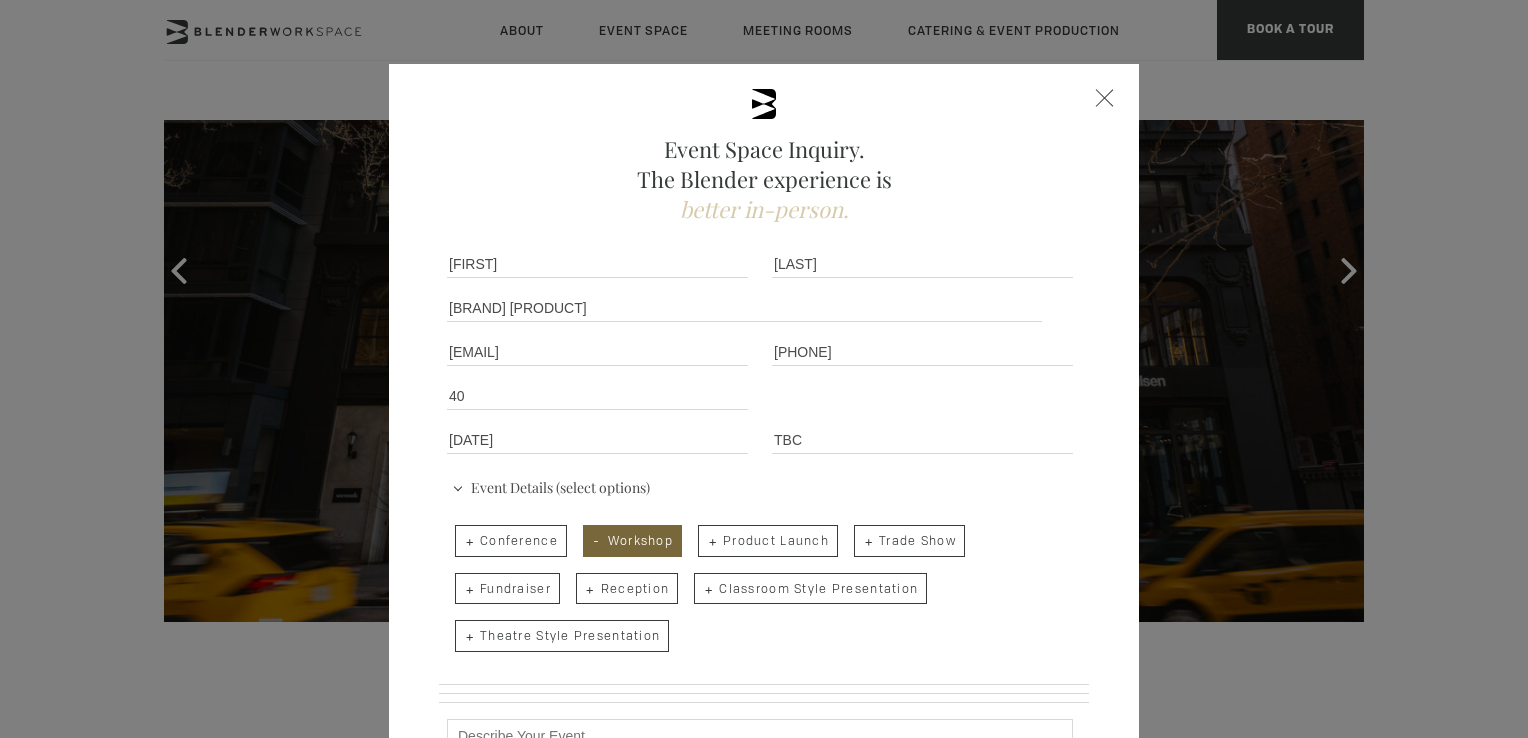 checkbox on "true" 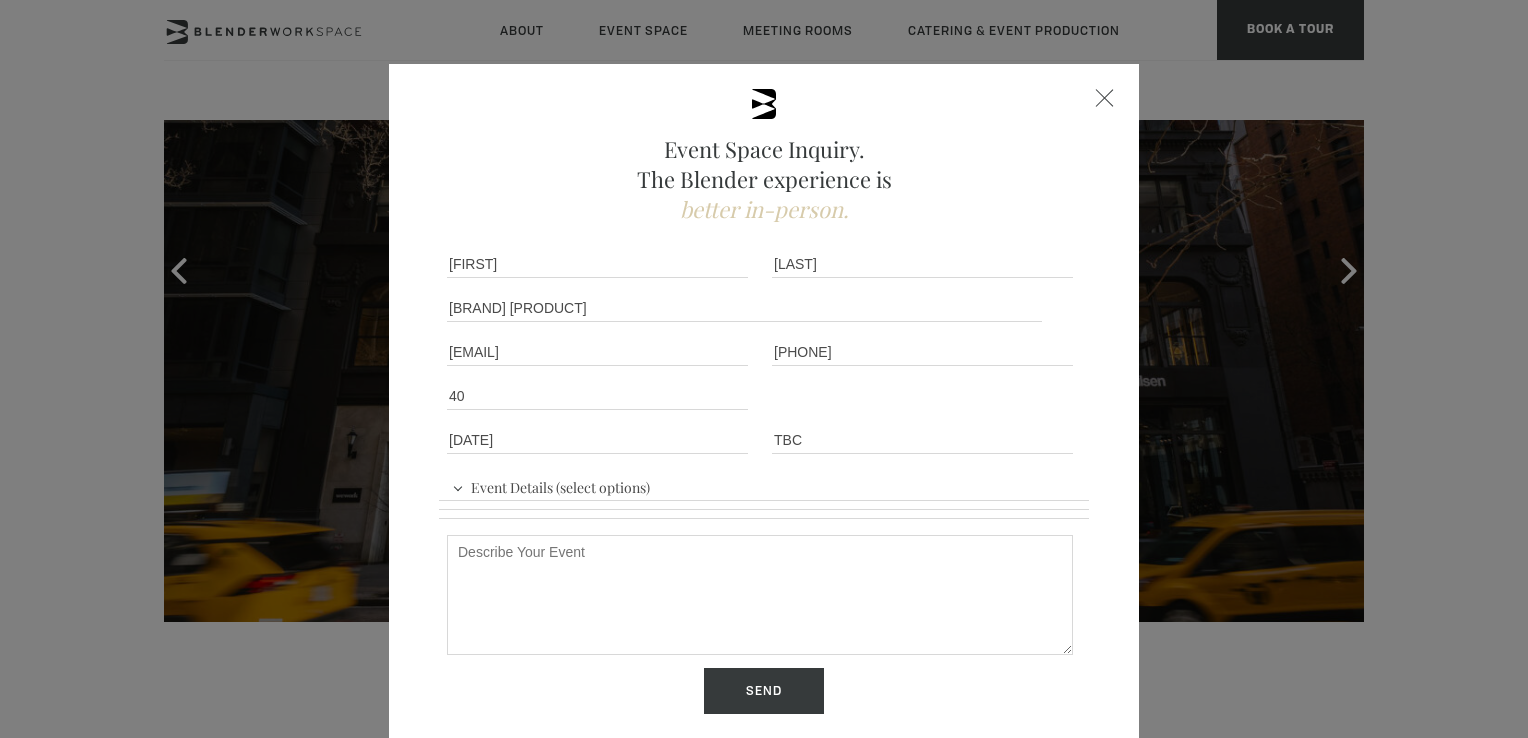 scroll, scrollTop: 100, scrollLeft: 0, axis: vertical 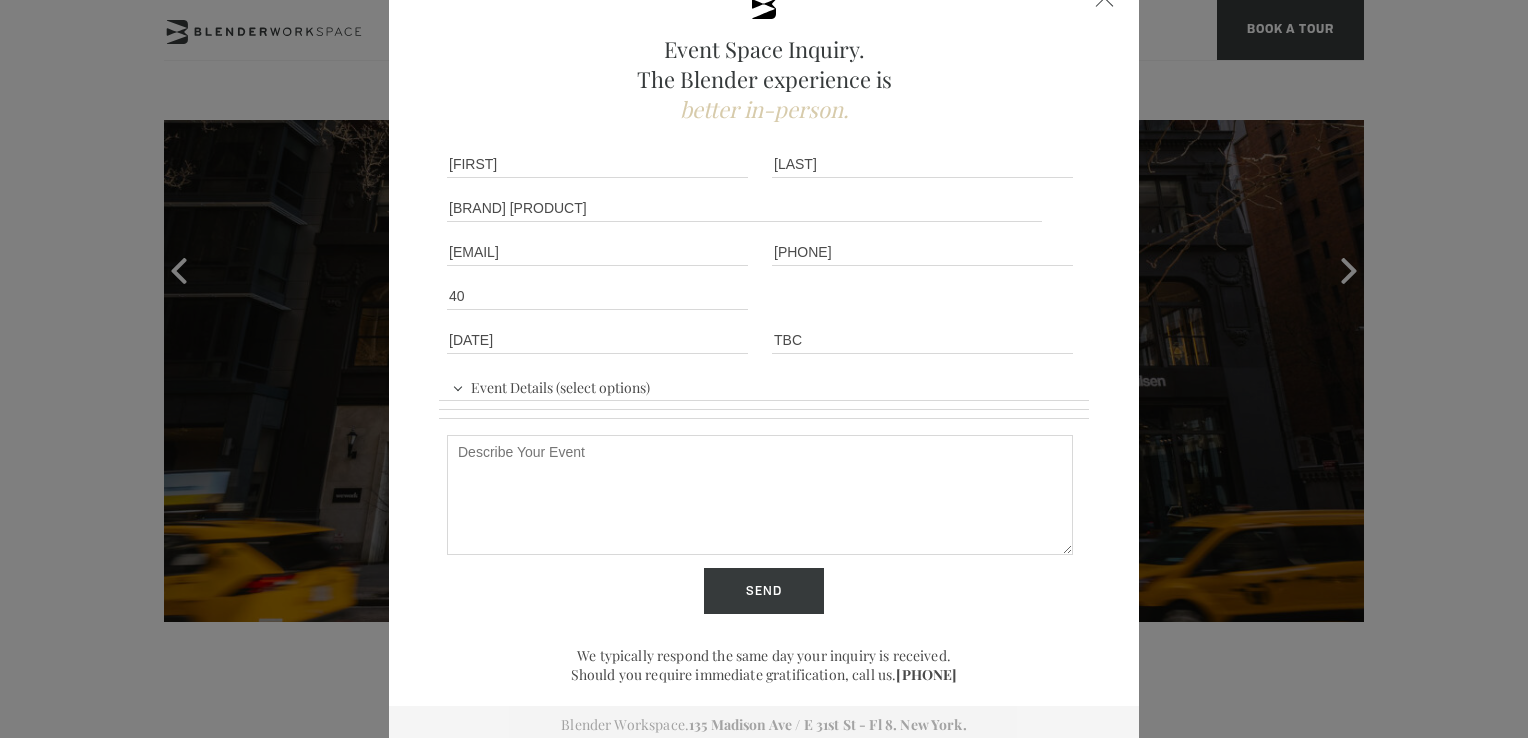 click on "Describe Your Event" at bounding box center (760, 495) 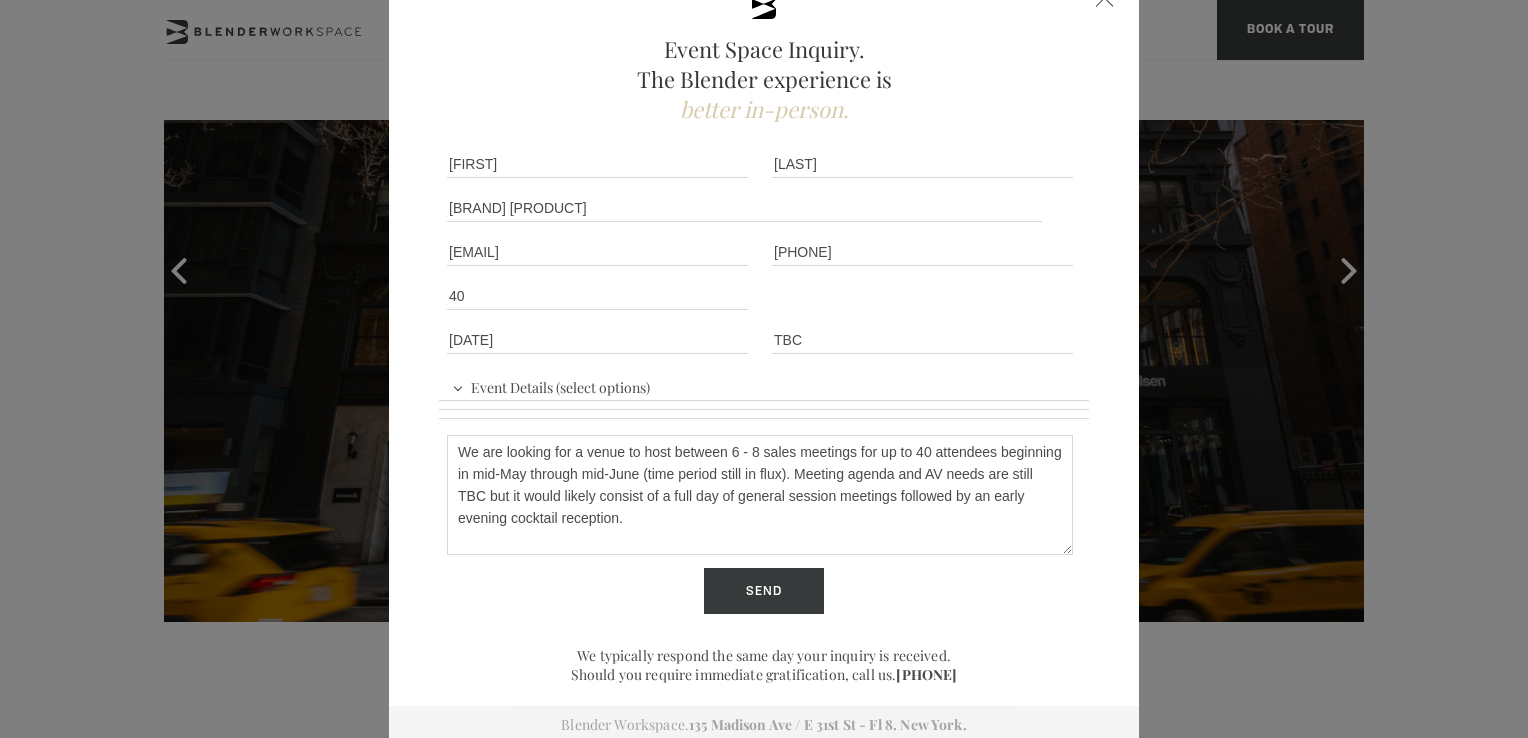 click on "We are looking for a venue to host between 6 - 8 sales meetings for up to 40 attendees beginning in mid-May through mid-June (time period still in flux). Meeting agenda and AV needs are still TBC but it would likely consist of a full day of general session meetings followed by an early evening cocktail reception." at bounding box center (760, 495) 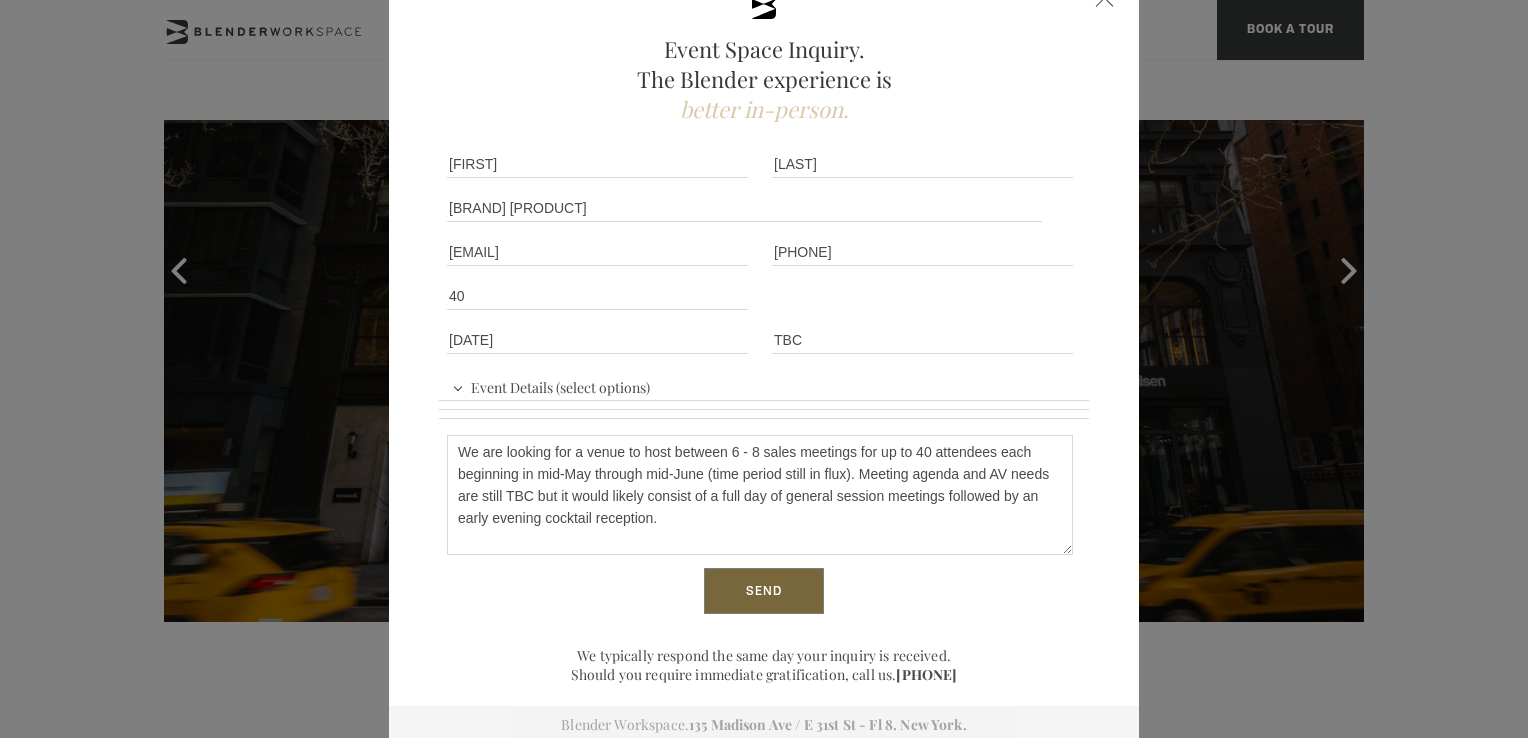 type on "We are looking for a venue to host between 6 - 8 sales meetings for up to 40 attendees each beginning in mid-May through mid-June (time period still in flux). Meeting agenda and AV needs are still TBC but it would likely consist of a full day of general session meetings followed by an early evening cocktail reception." 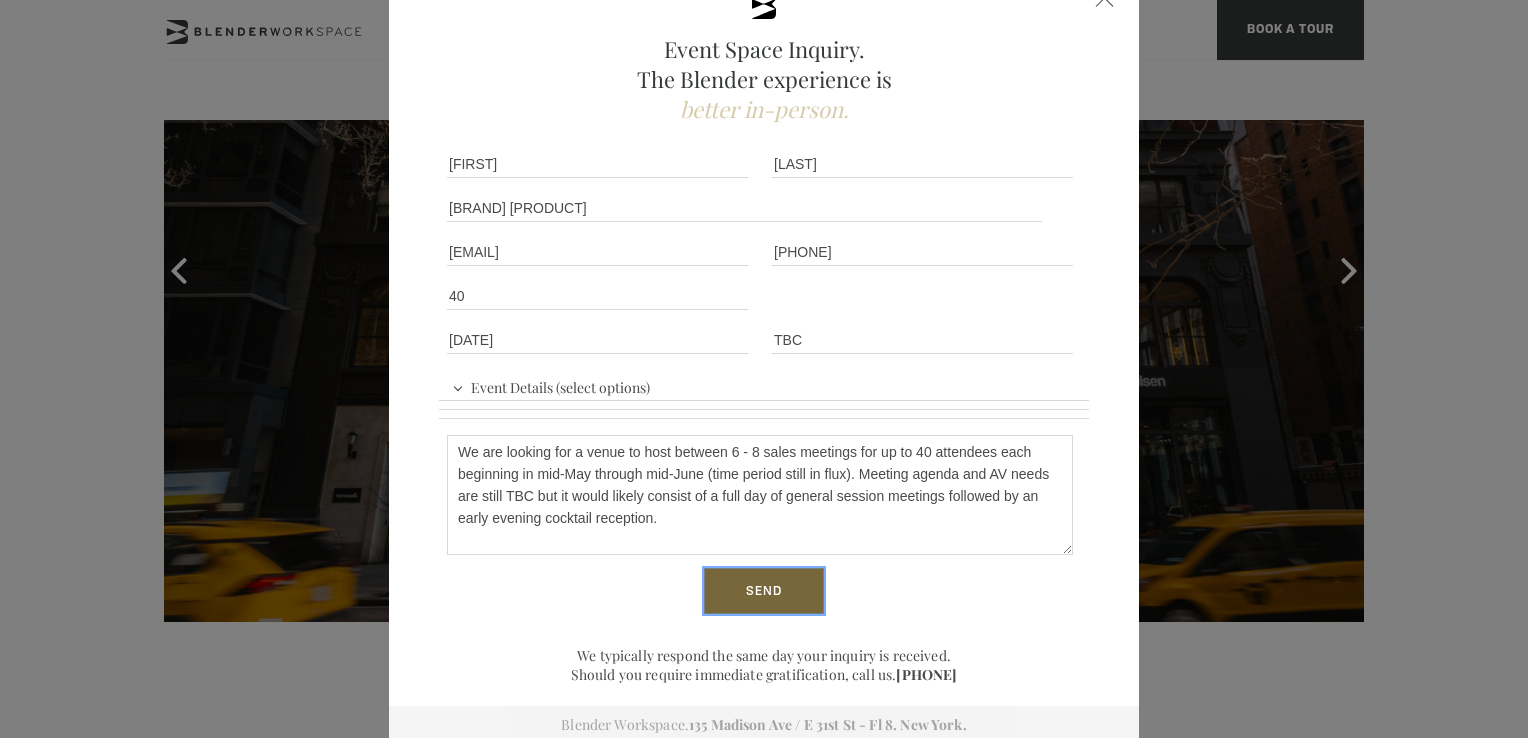 click on "Send" at bounding box center [764, 591] 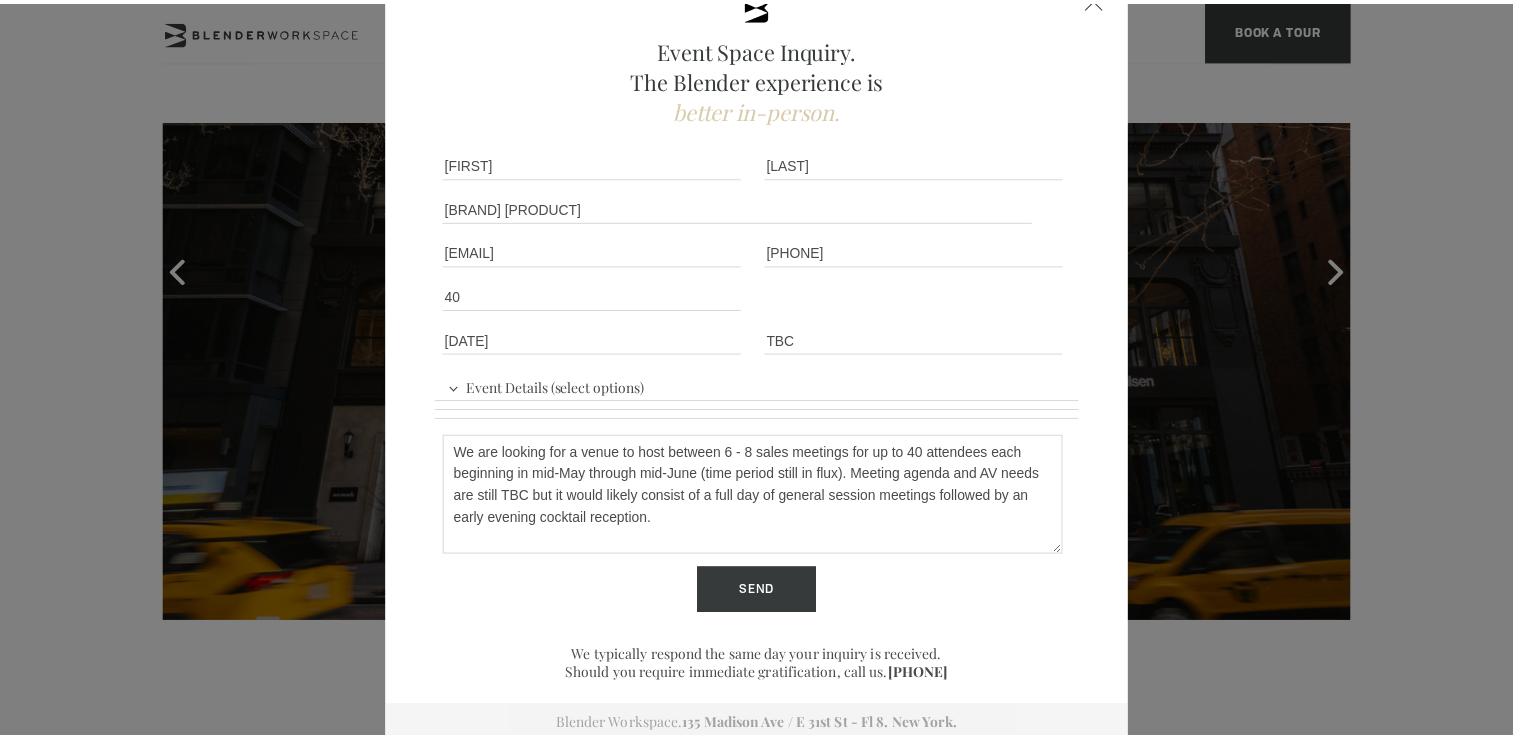 scroll, scrollTop: 0, scrollLeft: 0, axis: both 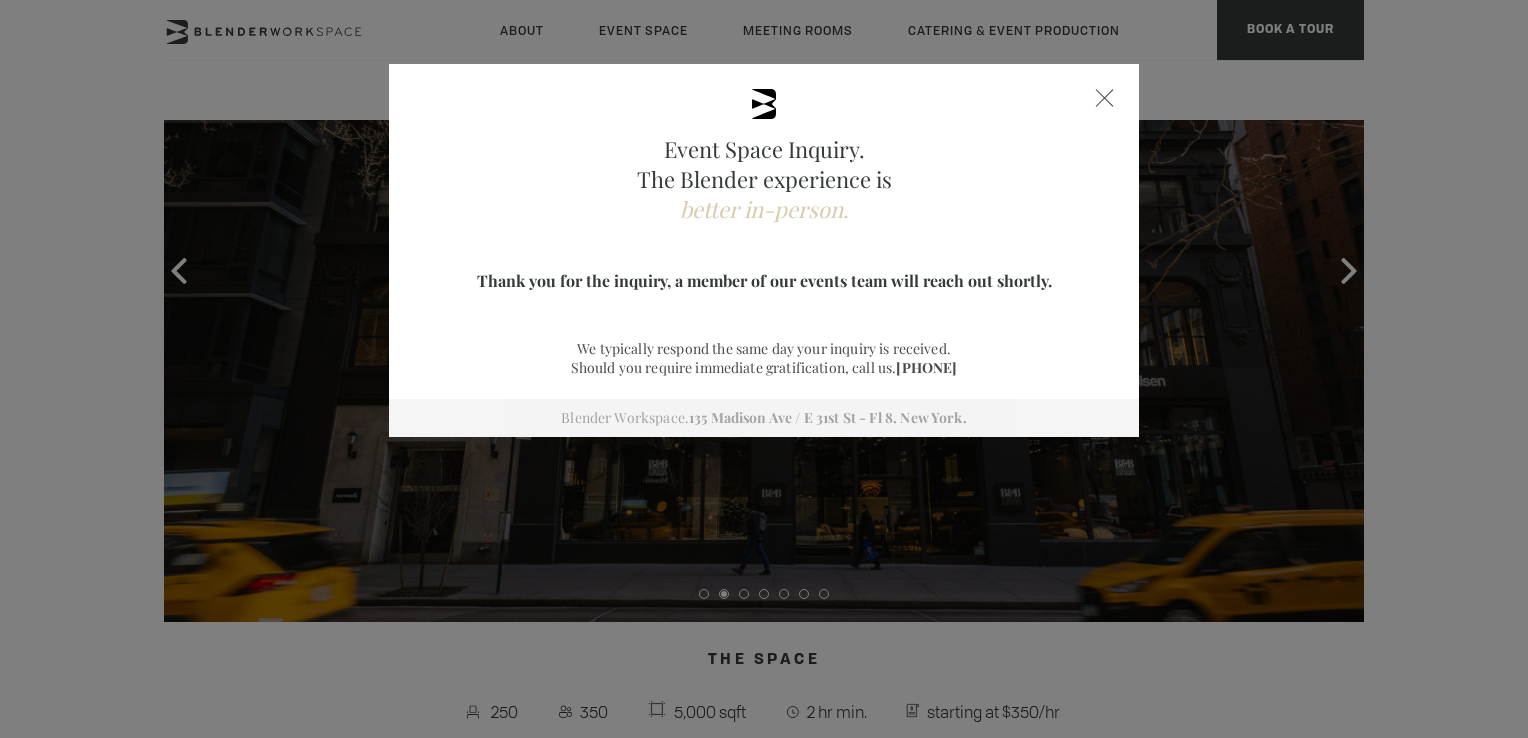 drag, startPoint x: 1099, startPoint y: 98, endPoint x: 1088, endPoint y: 103, distance: 12.083046 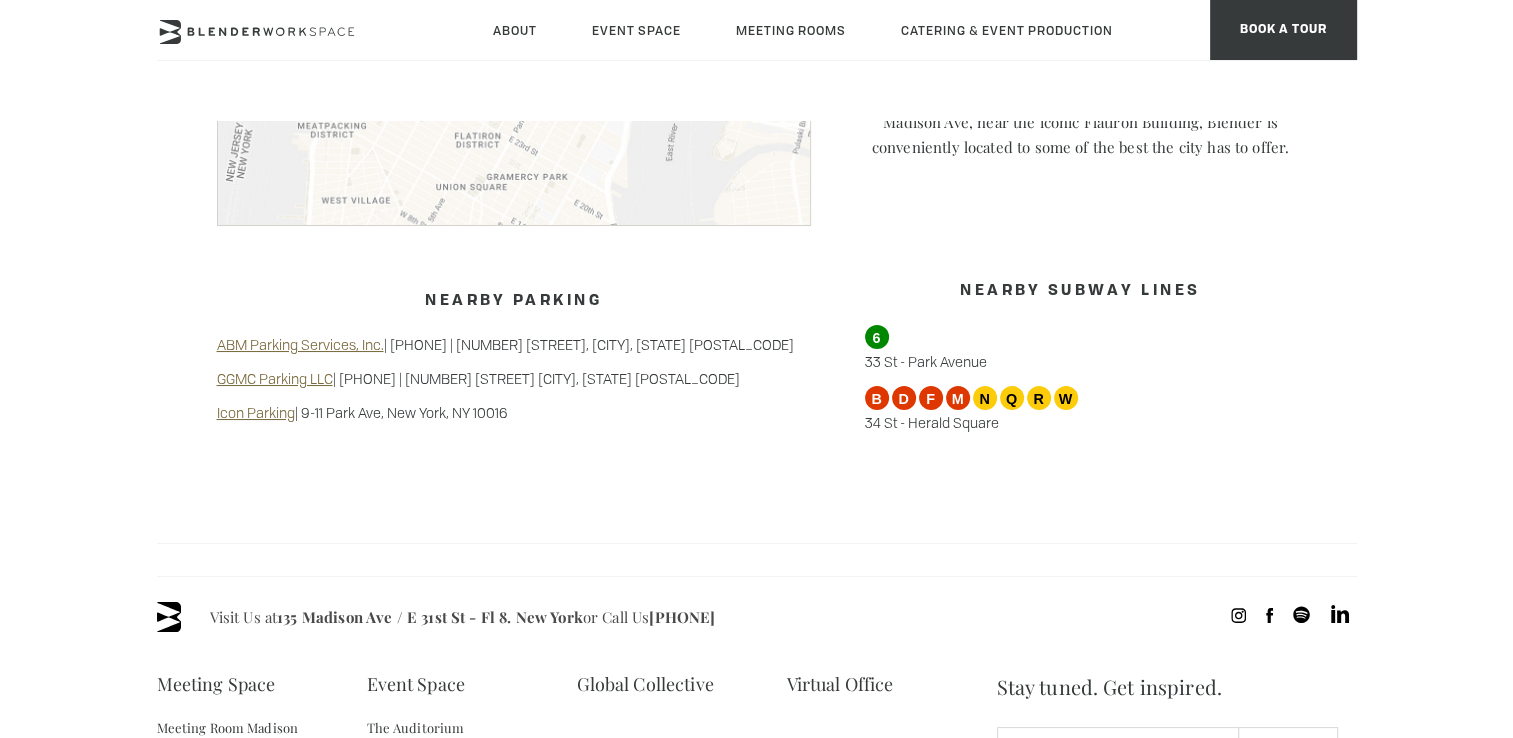 scroll, scrollTop: 1900, scrollLeft: 0, axis: vertical 